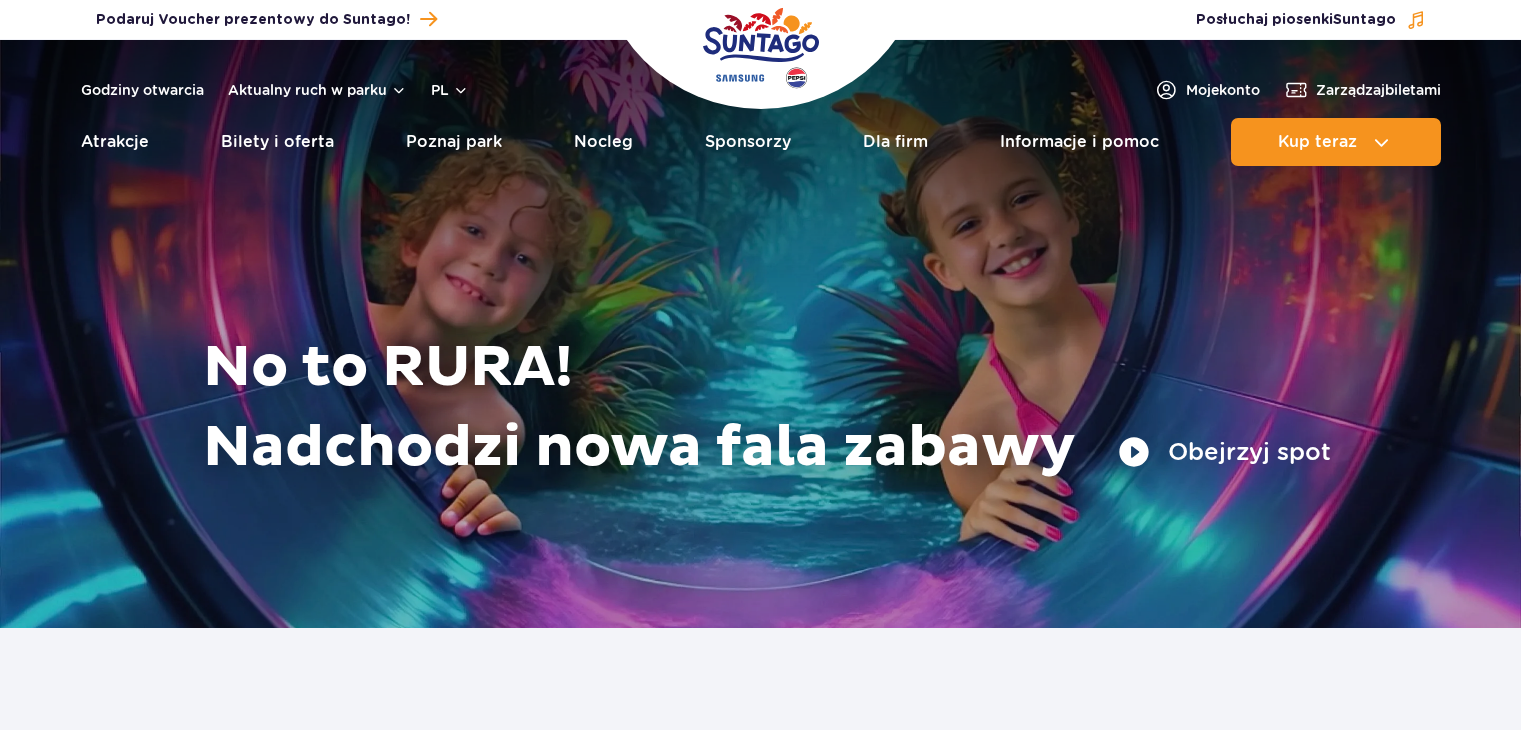 scroll, scrollTop: 0, scrollLeft: 0, axis: both 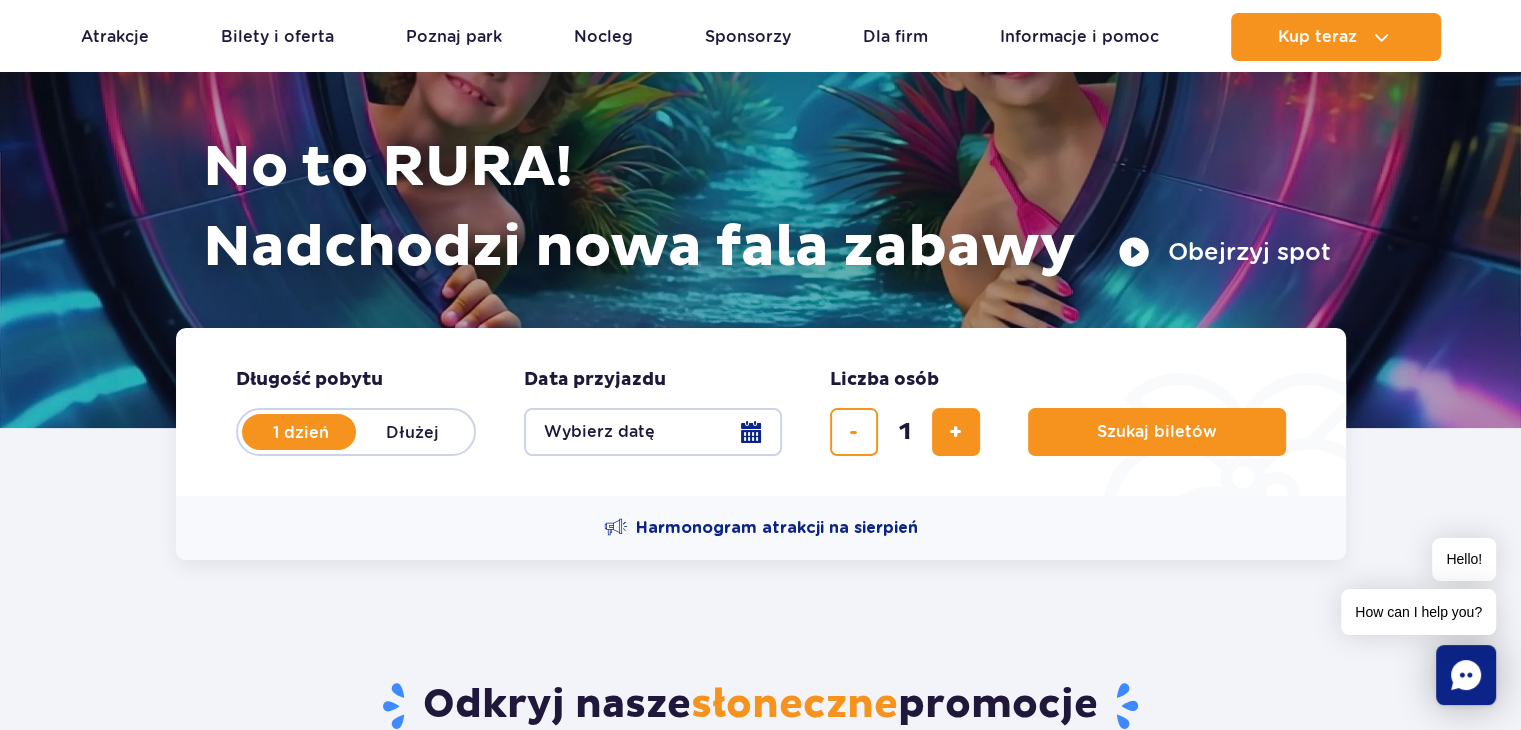 click on "Wybierz datę" at bounding box center (653, 432) 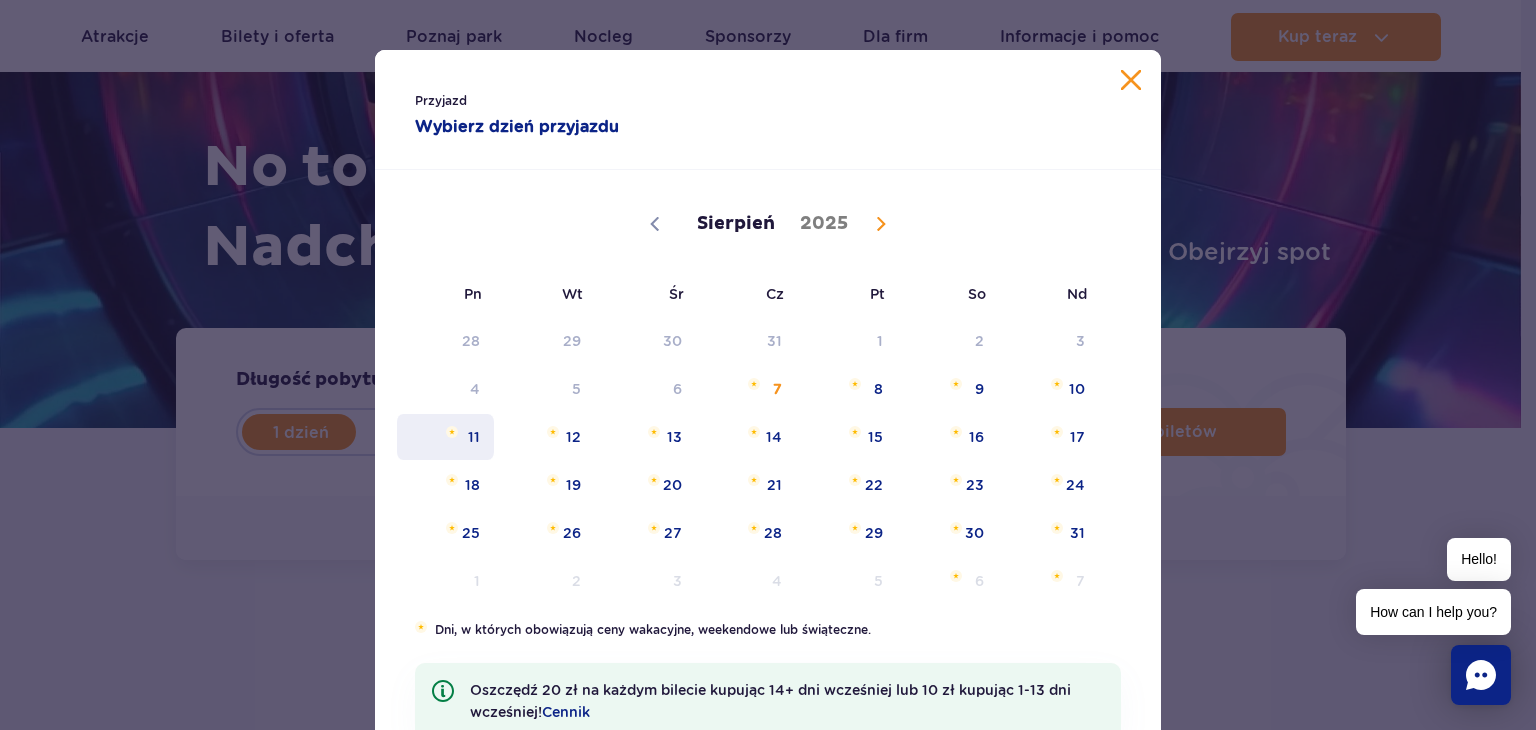 click on "11" at bounding box center [445, 437] 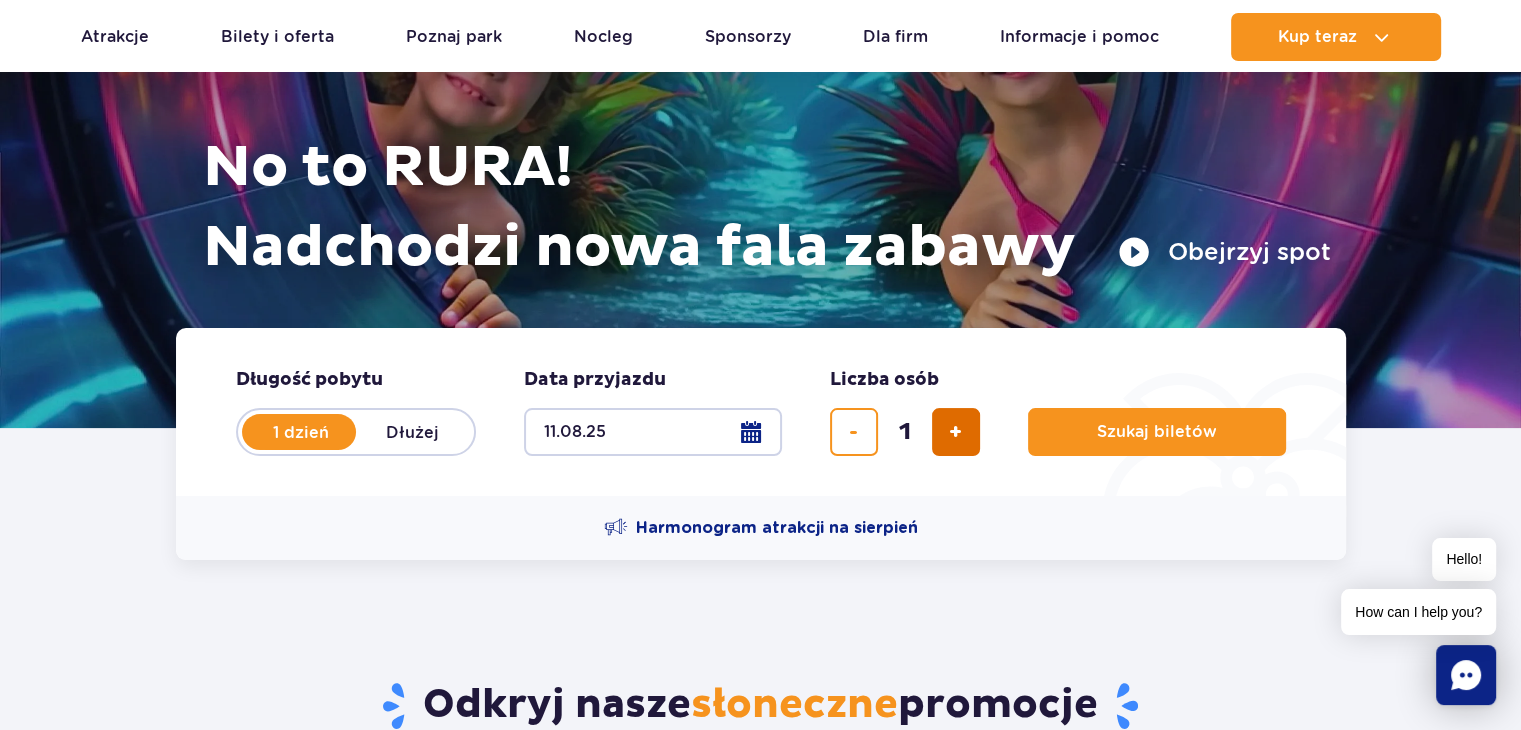 click at bounding box center [956, 432] 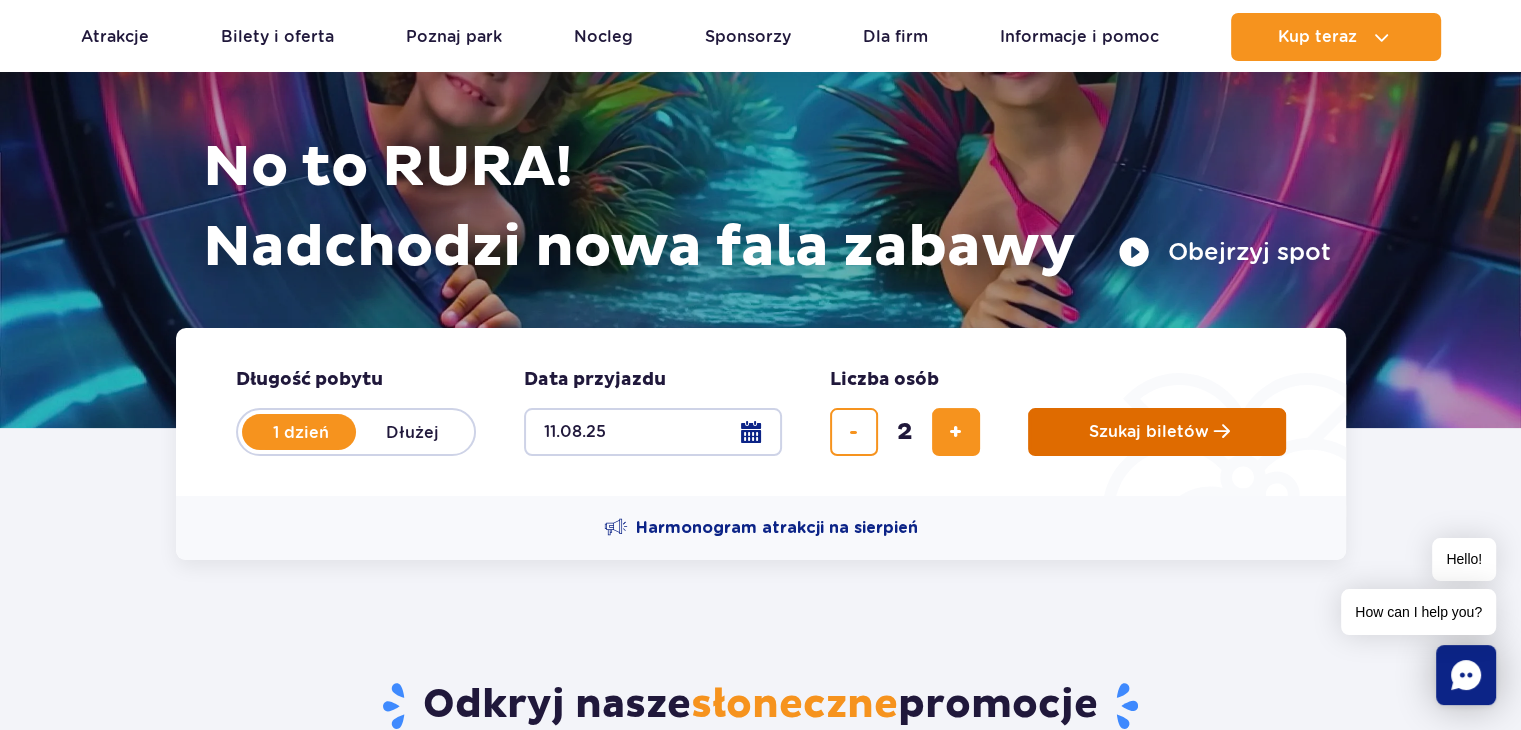 click on "Szukaj biletów" at bounding box center (1149, 432) 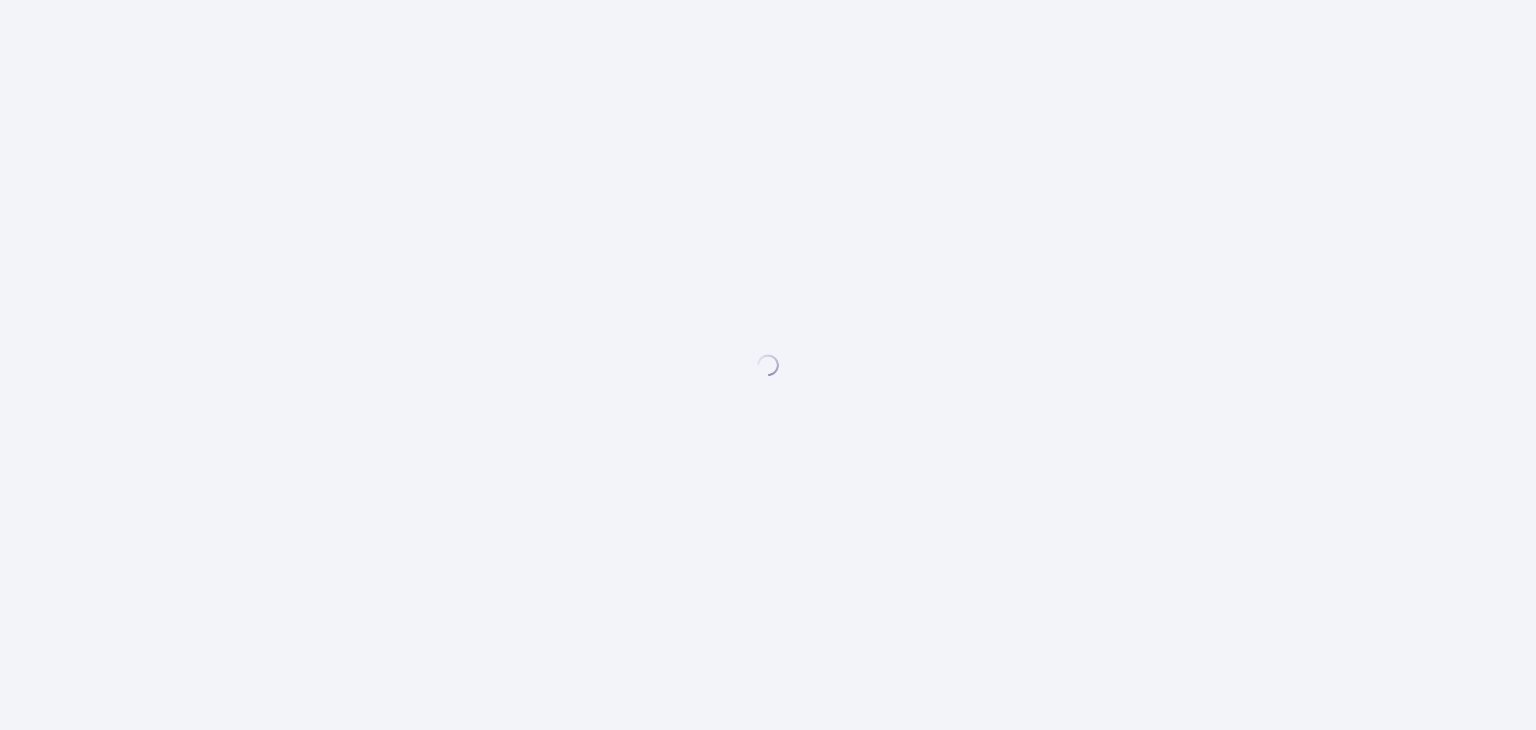 scroll, scrollTop: 0, scrollLeft: 0, axis: both 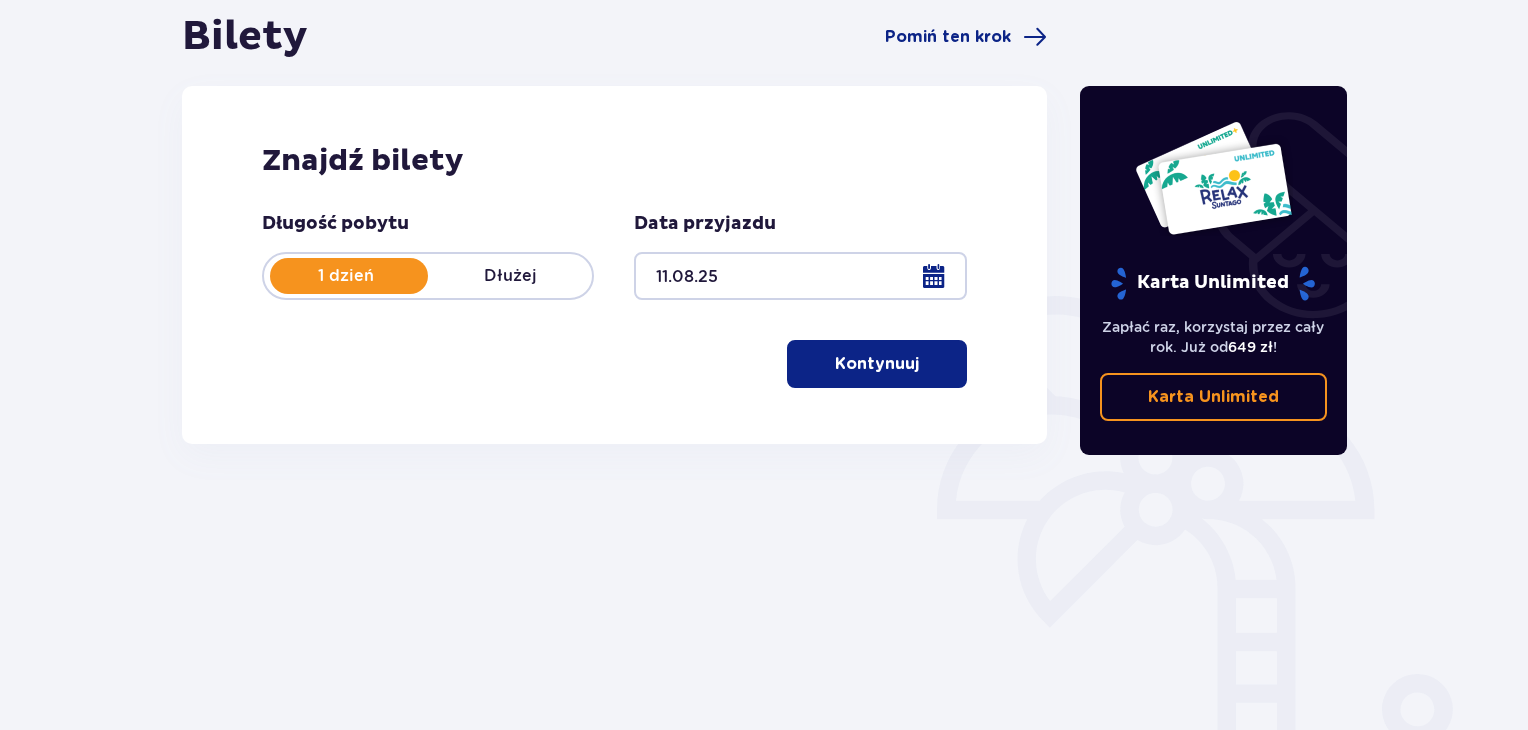 click on "Kontynuuj" at bounding box center (877, 364) 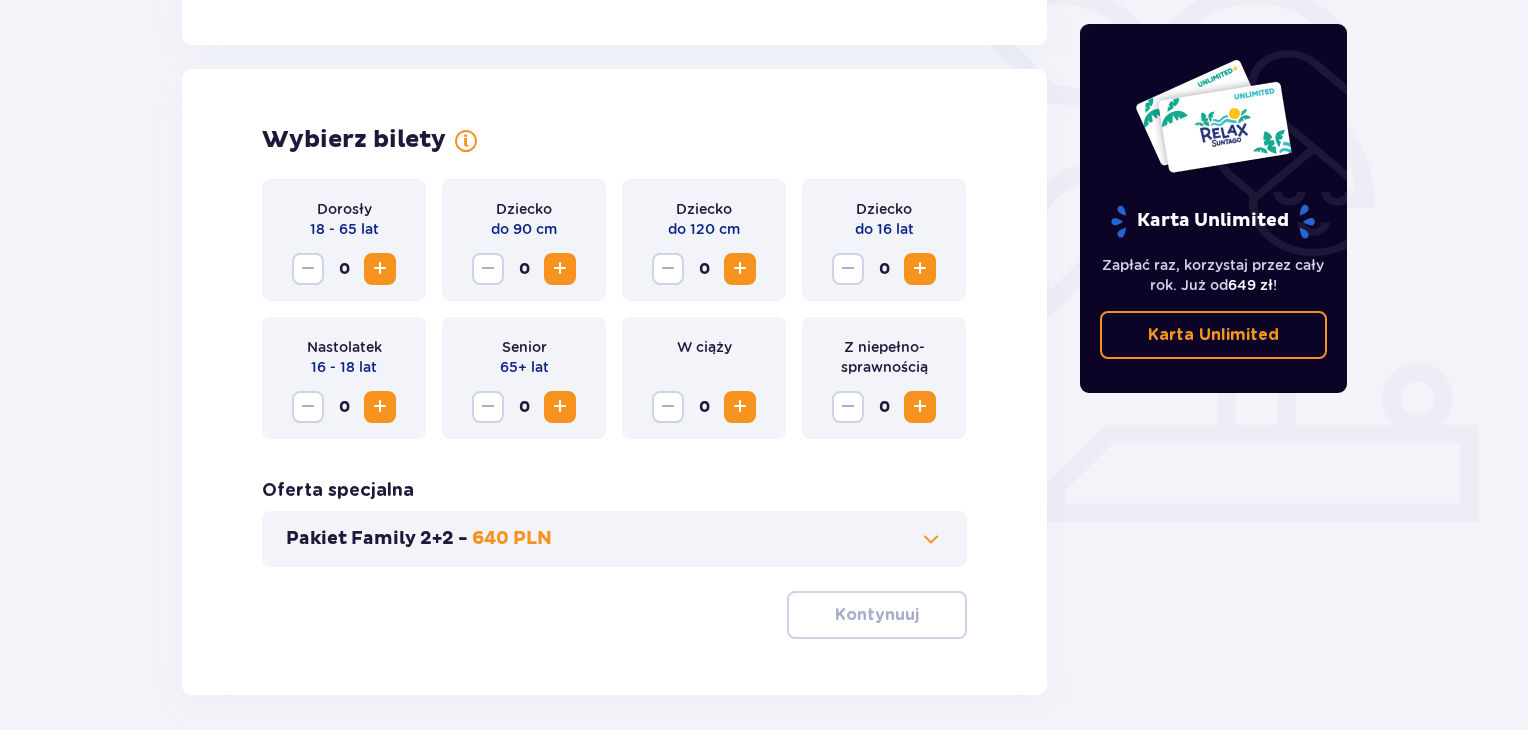 scroll, scrollTop: 556, scrollLeft: 0, axis: vertical 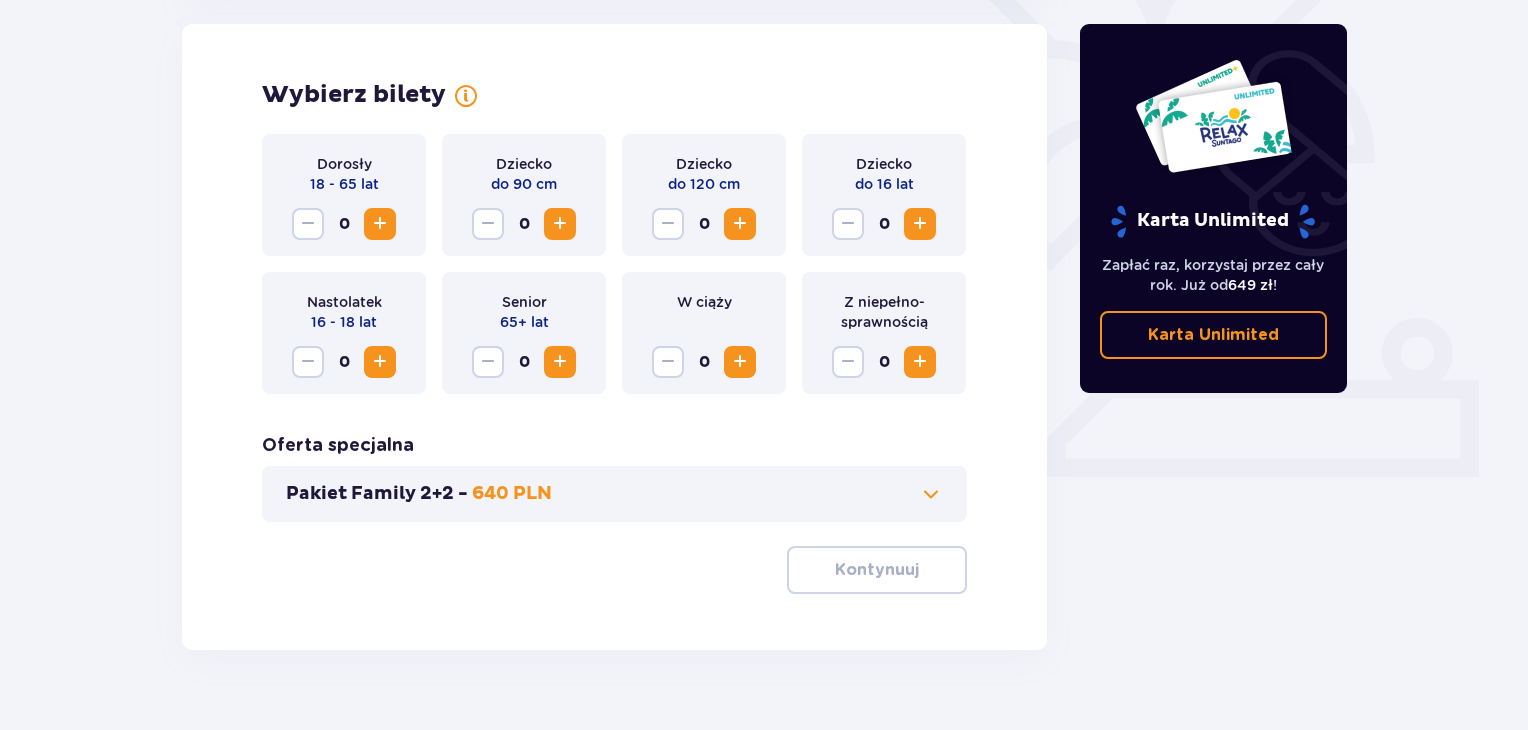click at bounding box center [920, 224] 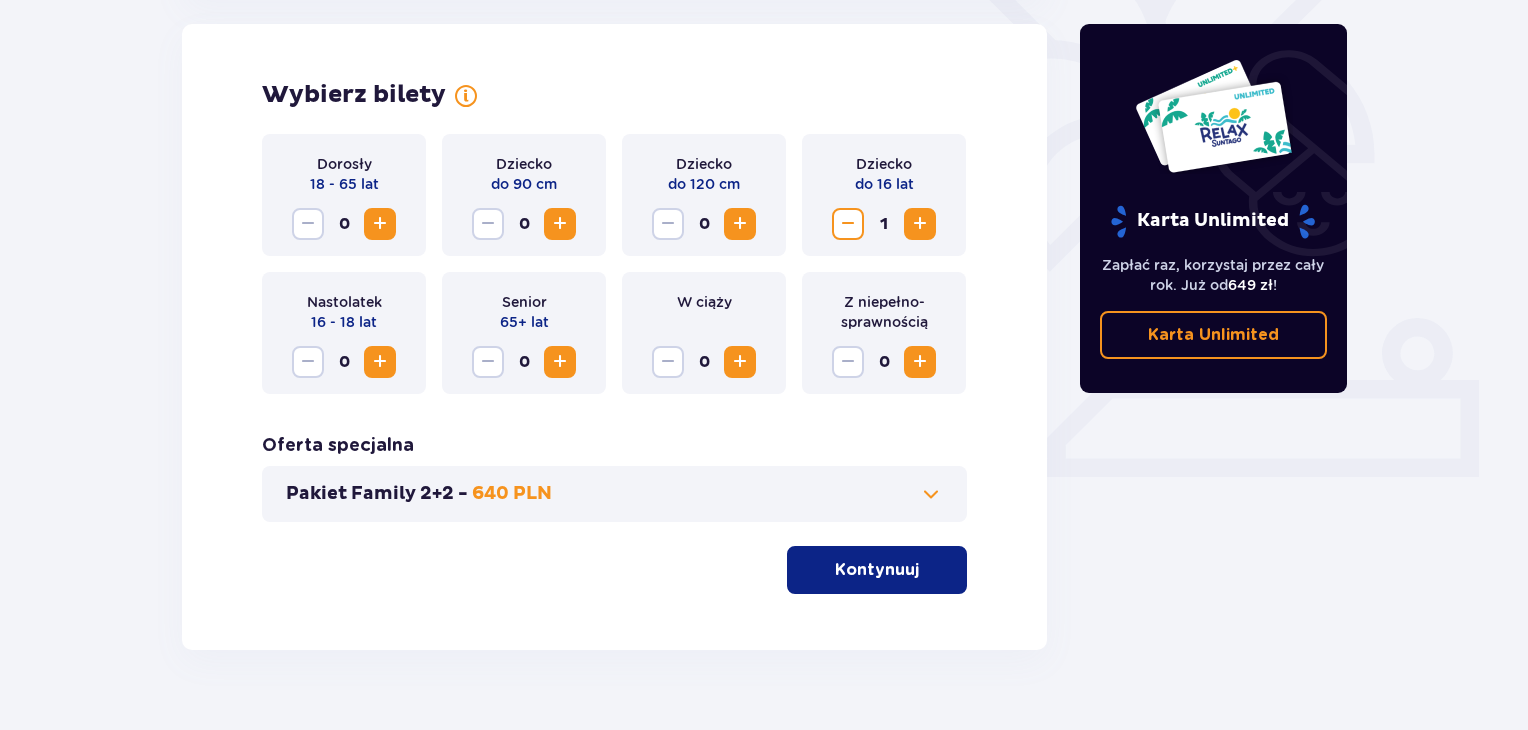 click at bounding box center [380, 224] 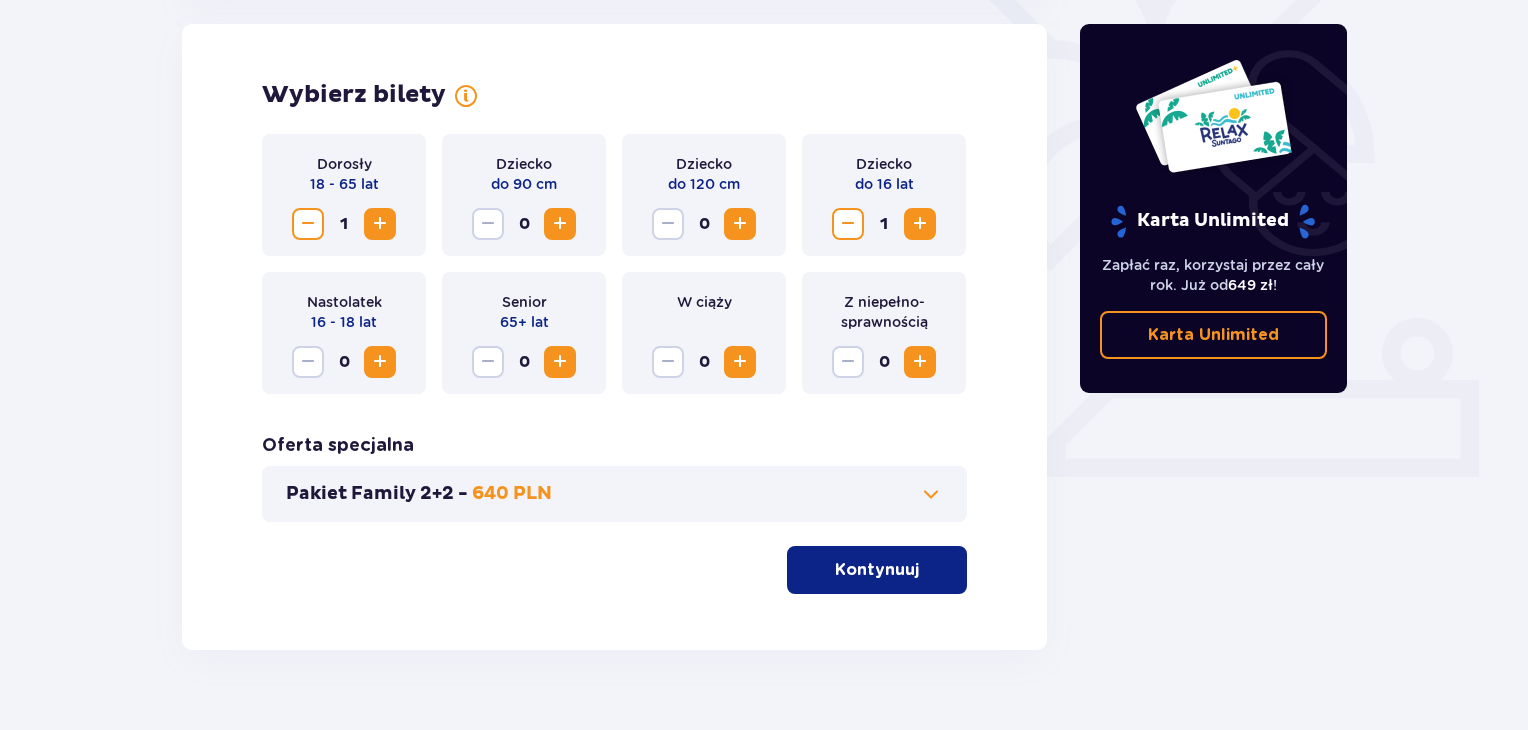 click at bounding box center [848, 224] 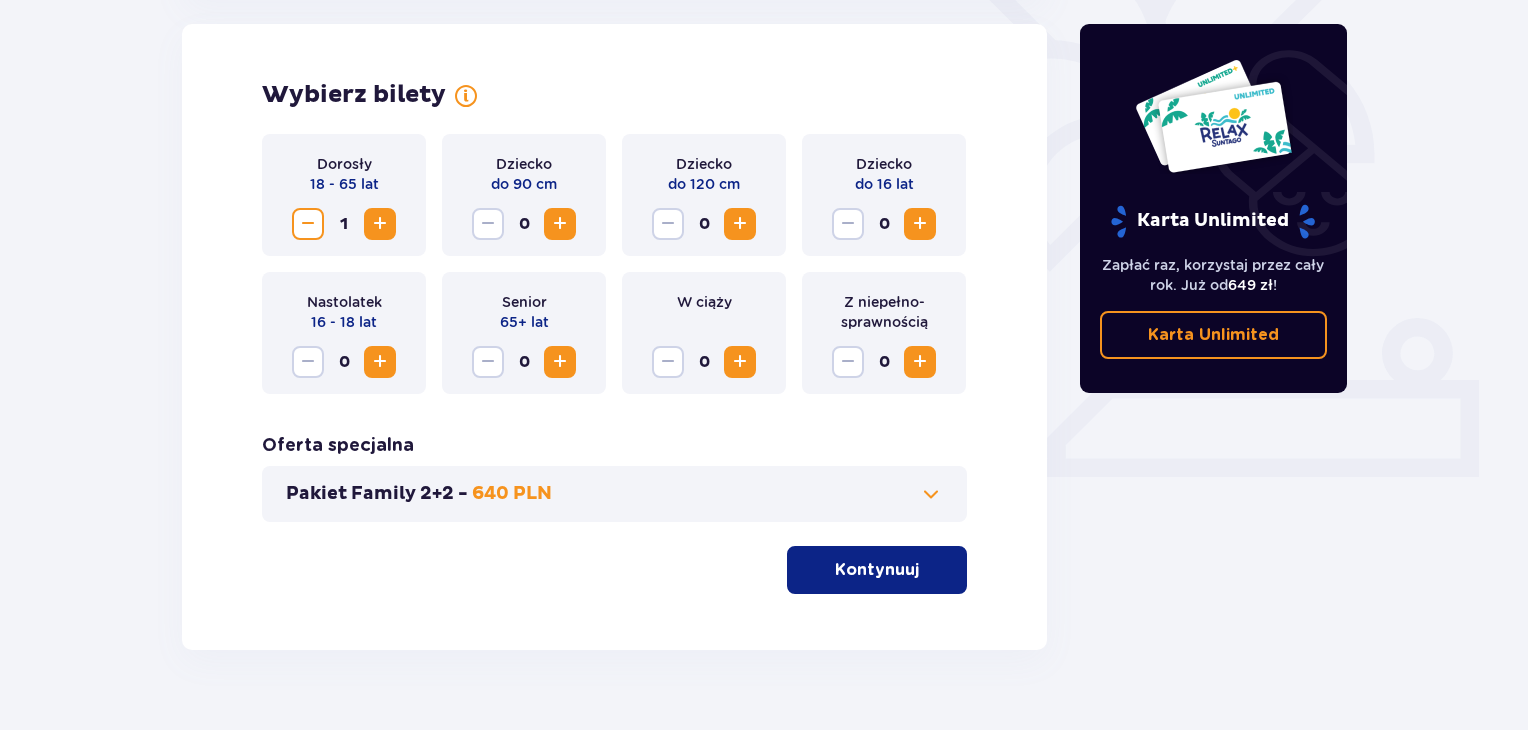 click at bounding box center [380, 362] 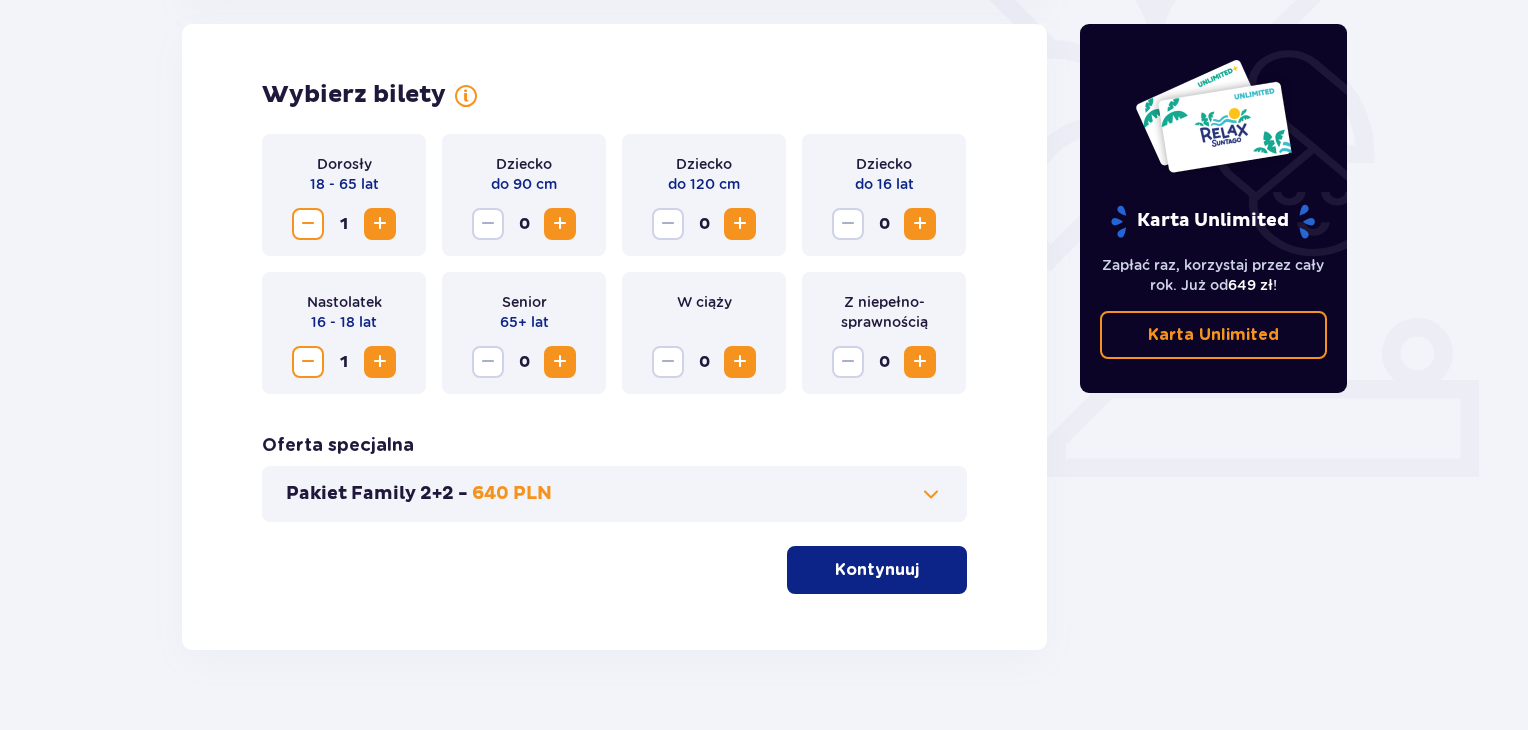 click on "Kontynuuj" at bounding box center [877, 570] 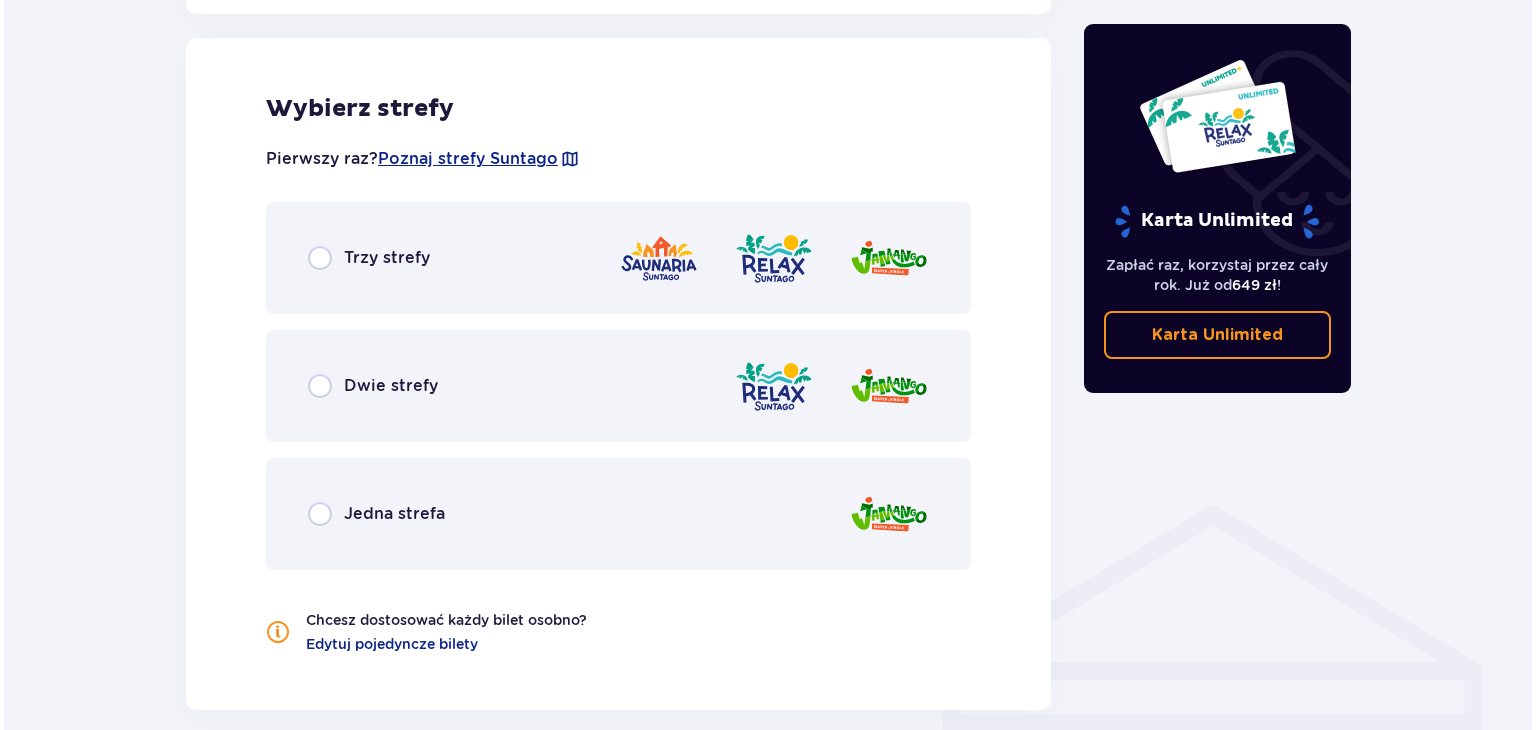 scroll, scrollTop: 1092, scrollLeft: 0, axis: vertical 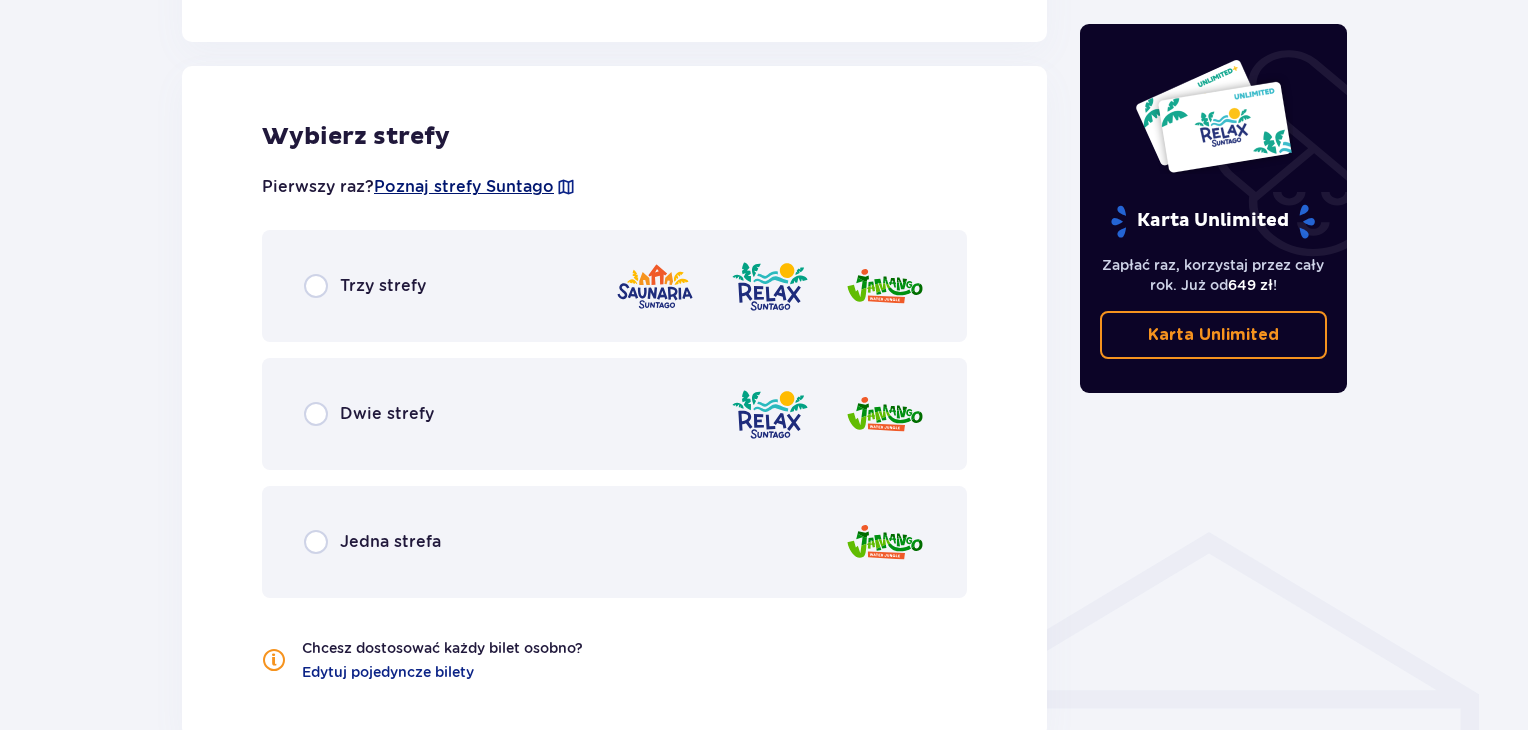 click on "Poznaj strefy Suntago" at bounding box center (464, 187) 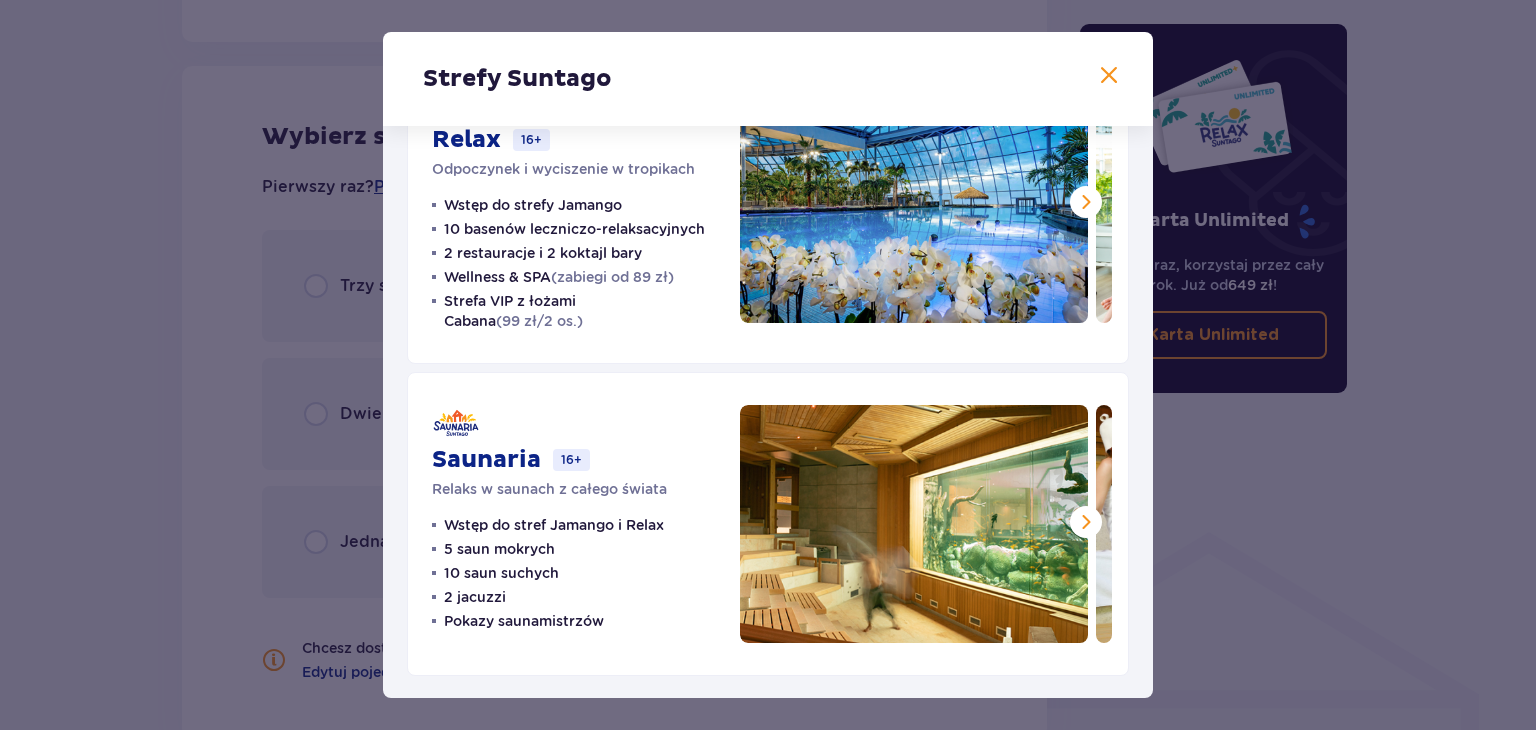 scroll, scrollTop: 0, scrollLeft: 0, axis: both 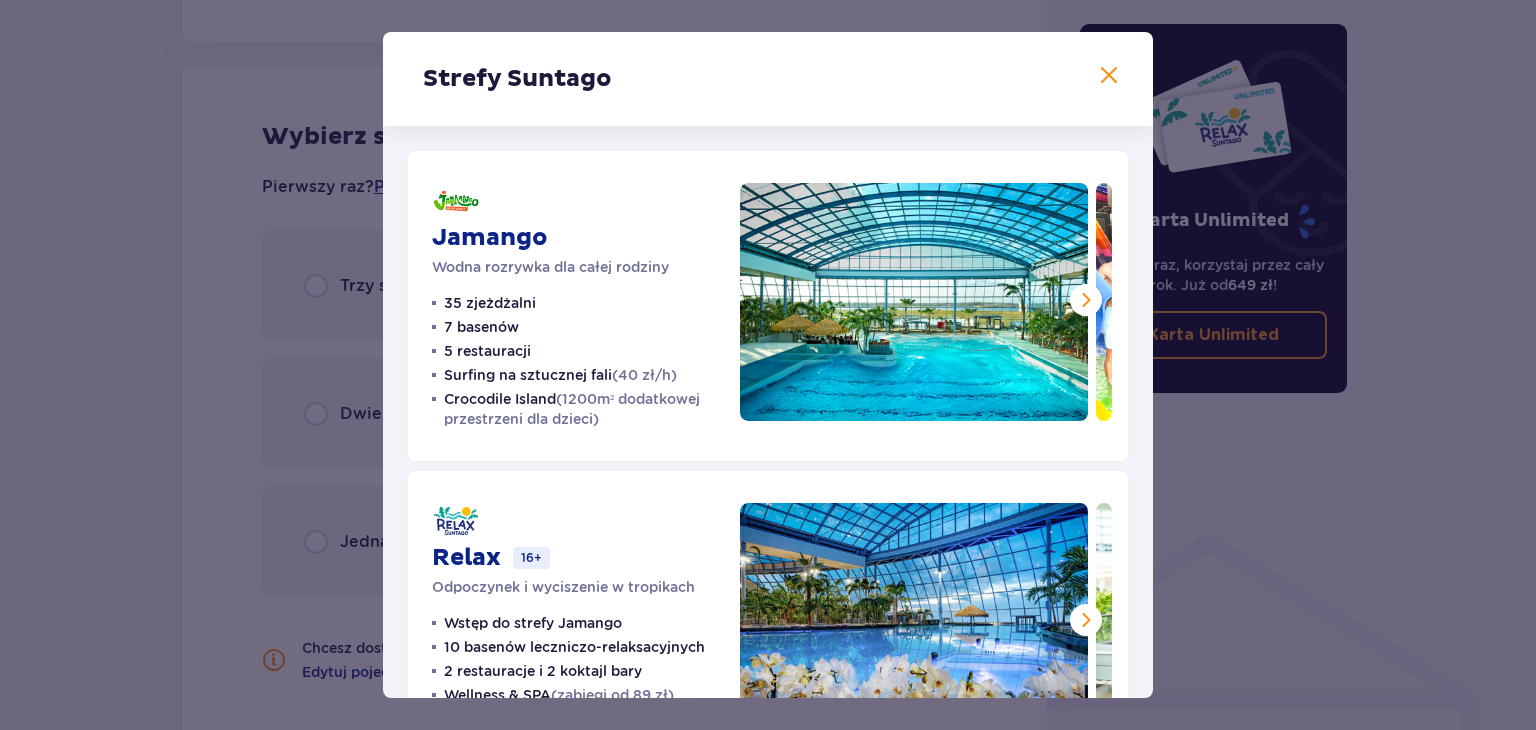 click at bounding box center [1109, 76] 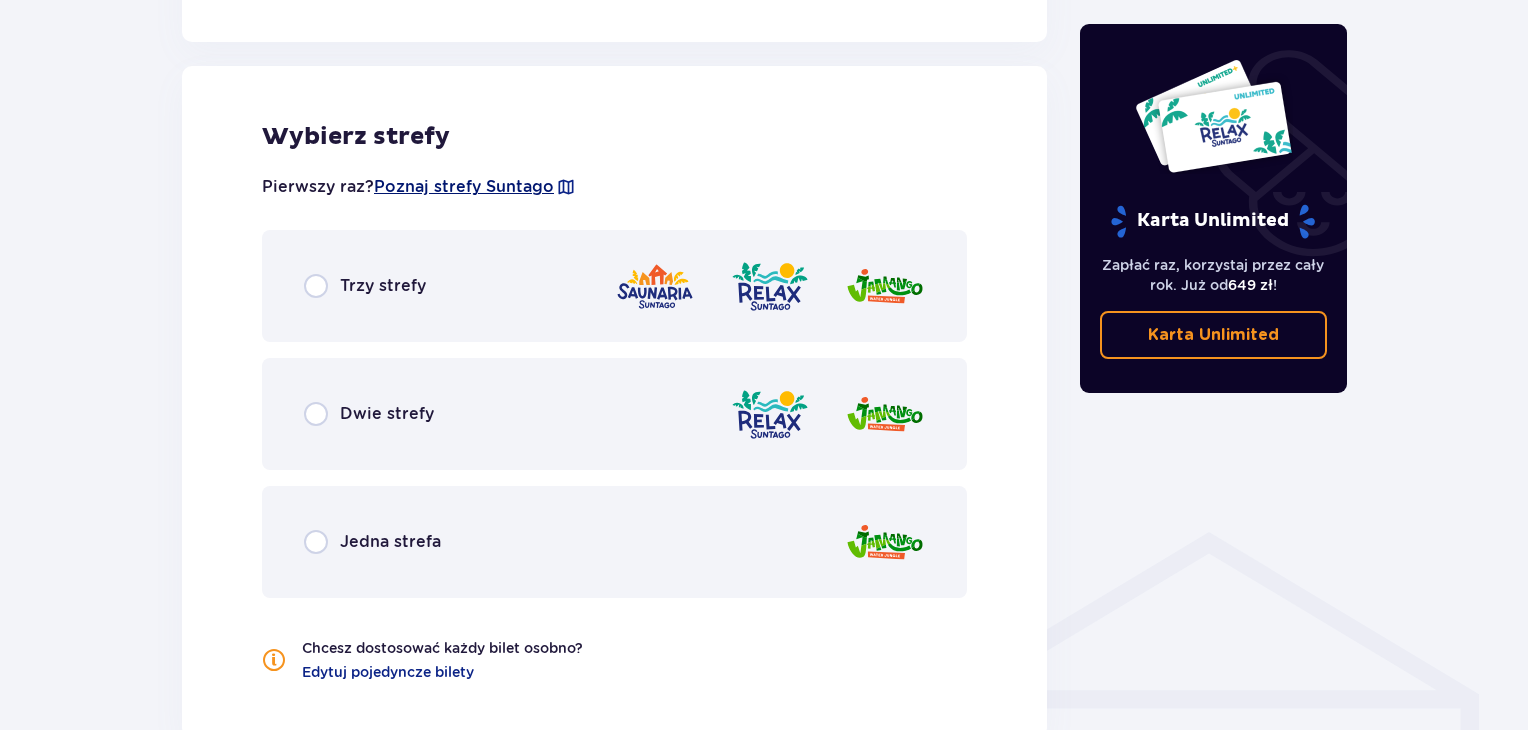 click on "Poznaj strefy Suntago" at bounding box center [464, 187] 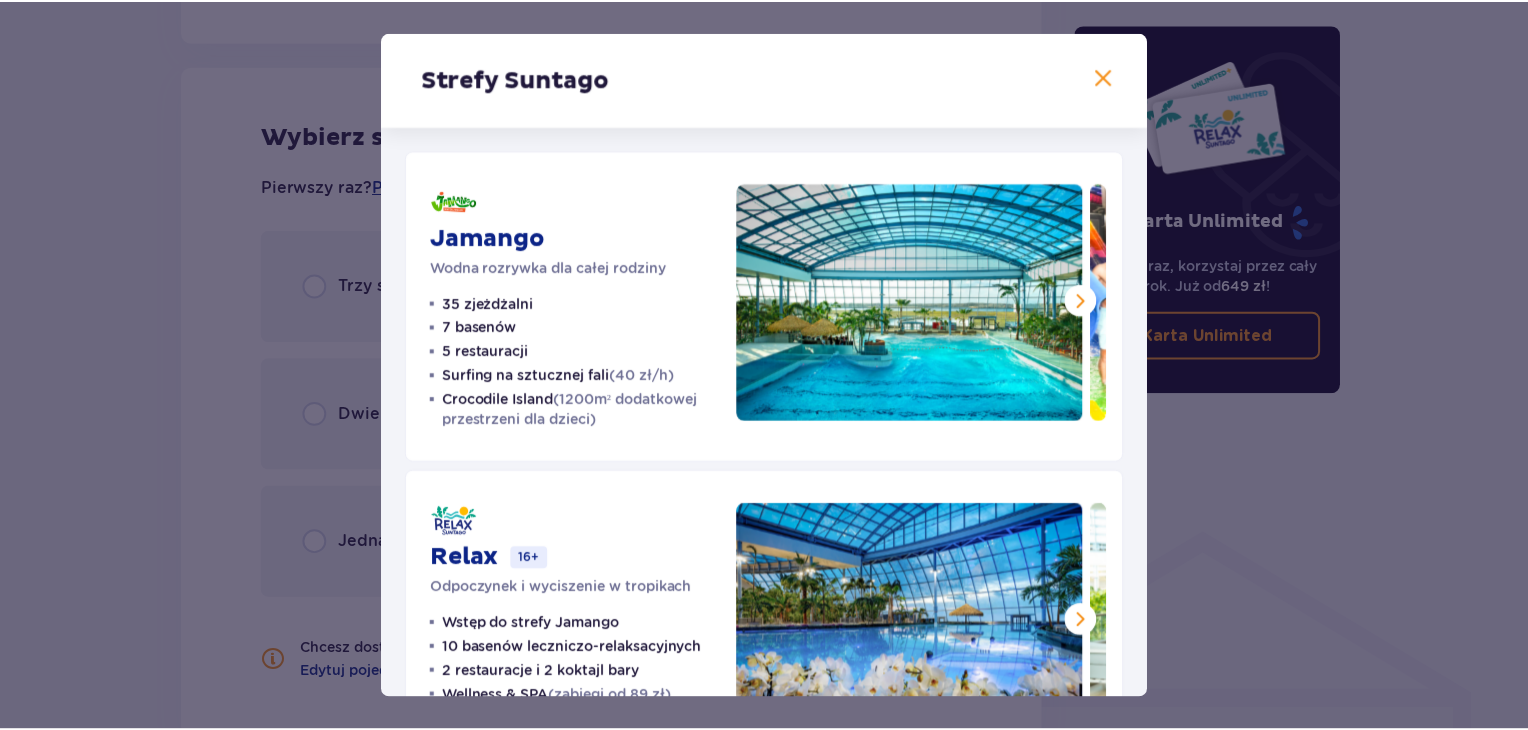 scroll, scrollTop: 0, scrollLeft: 0, axis: both 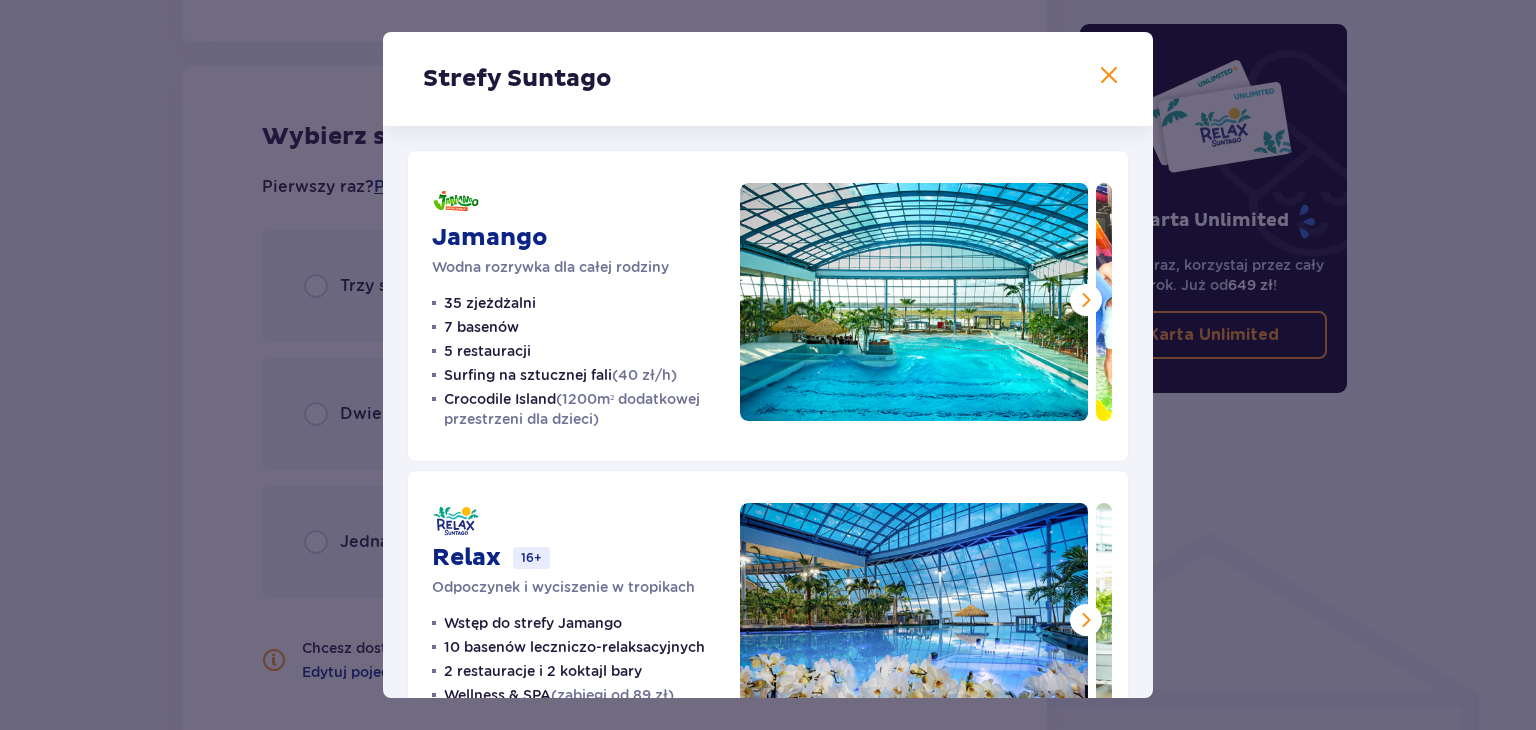 click at bounding box center [1109, 76] 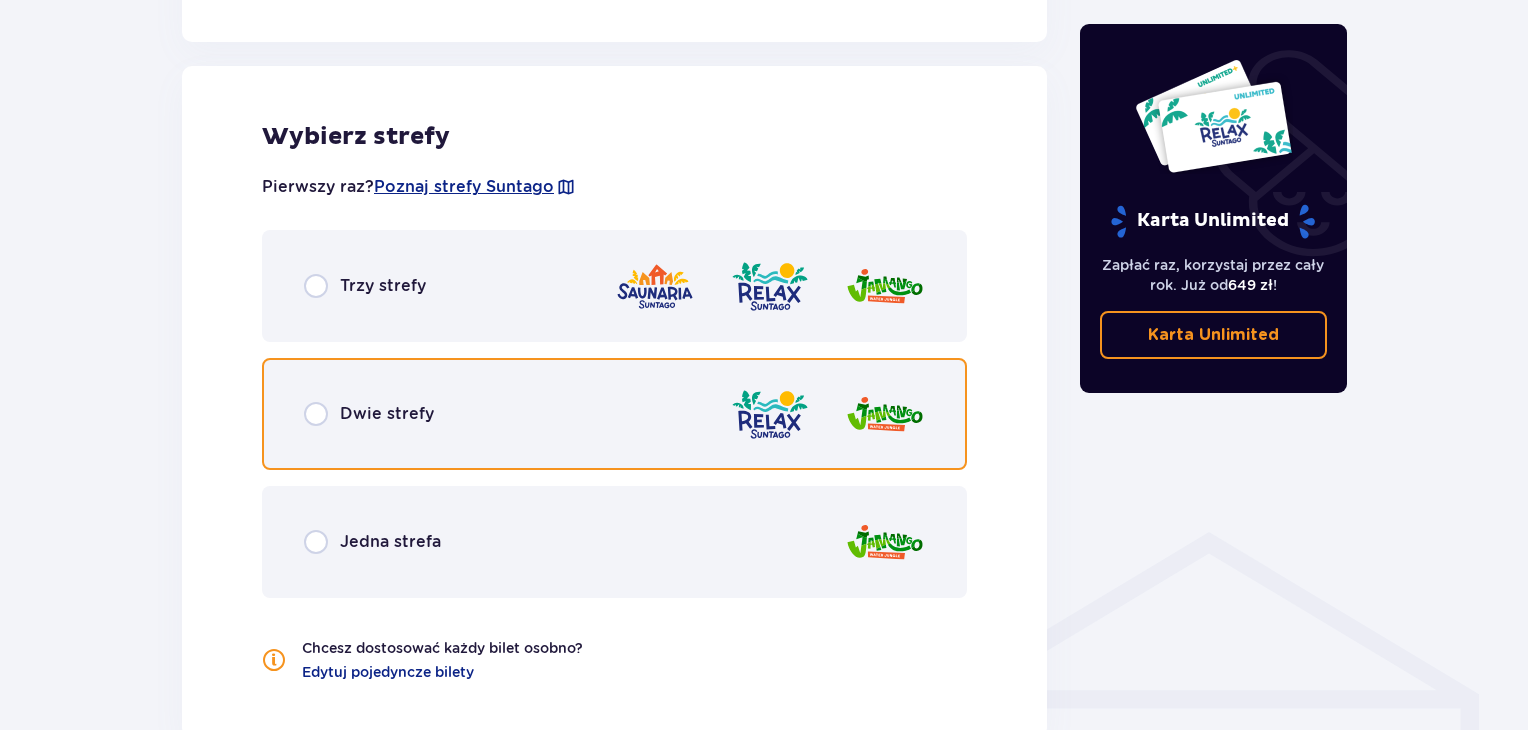 click at bounding box center (316, 414) 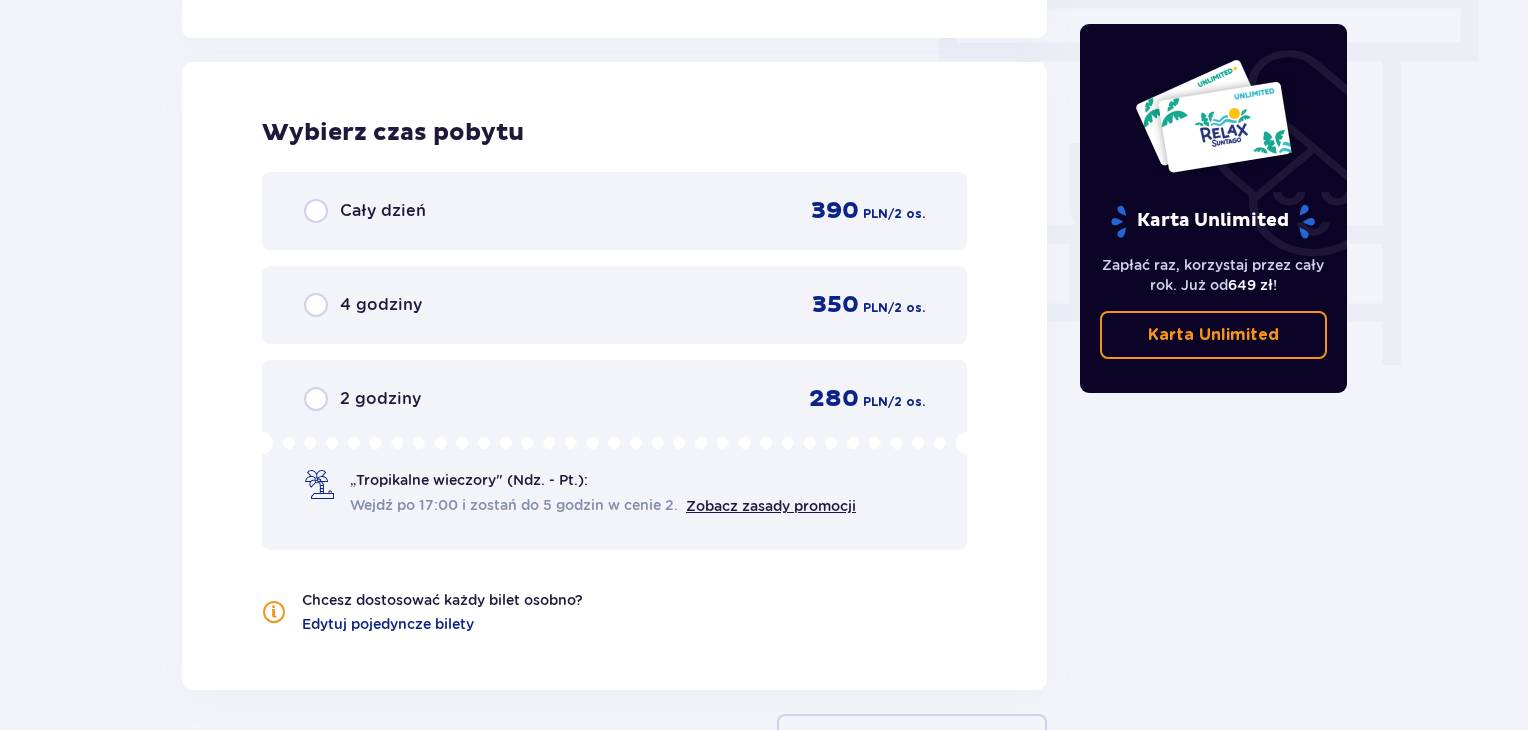 scroll, scrollTop: 1806, scrollLeft: 0, axis: vertical 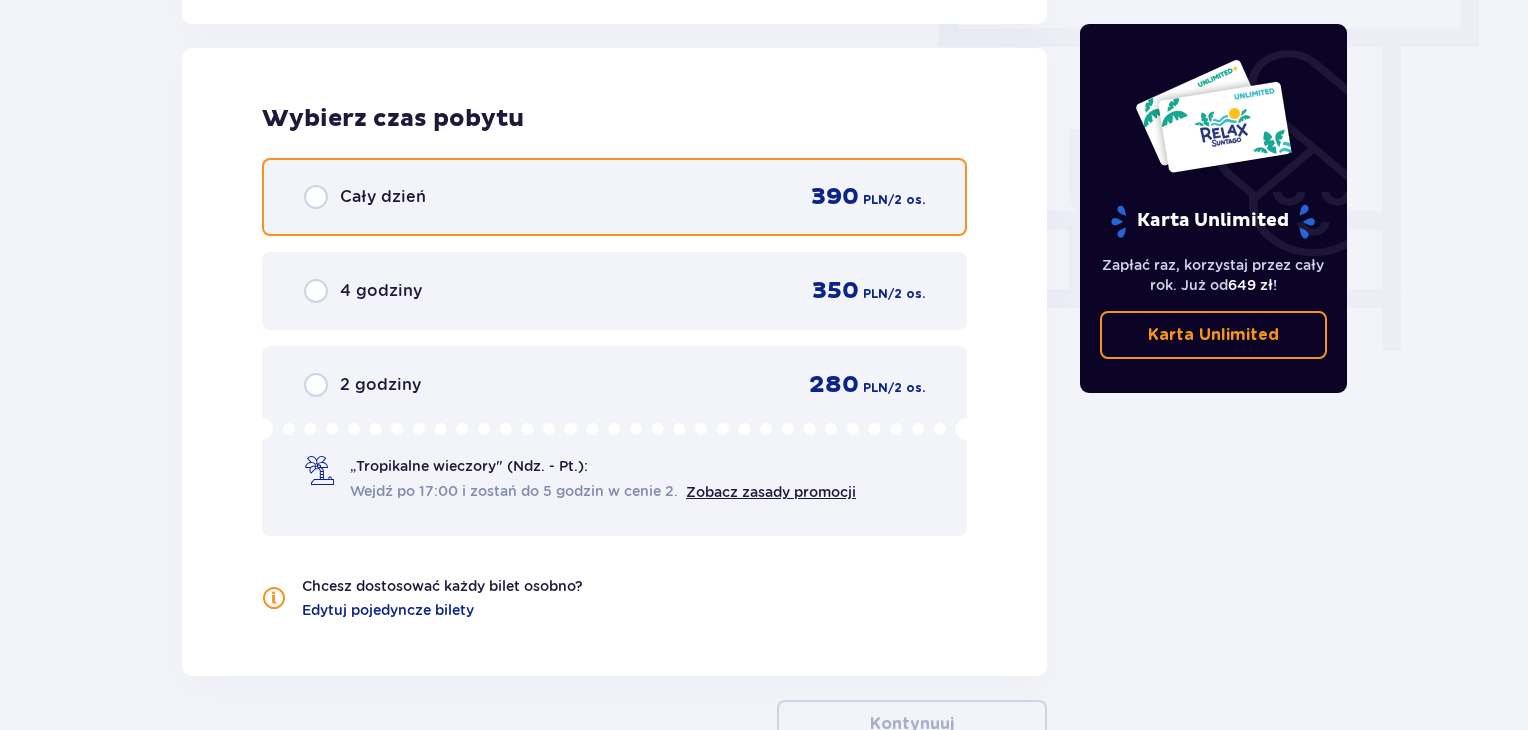 click at bounding box center (316, 197) 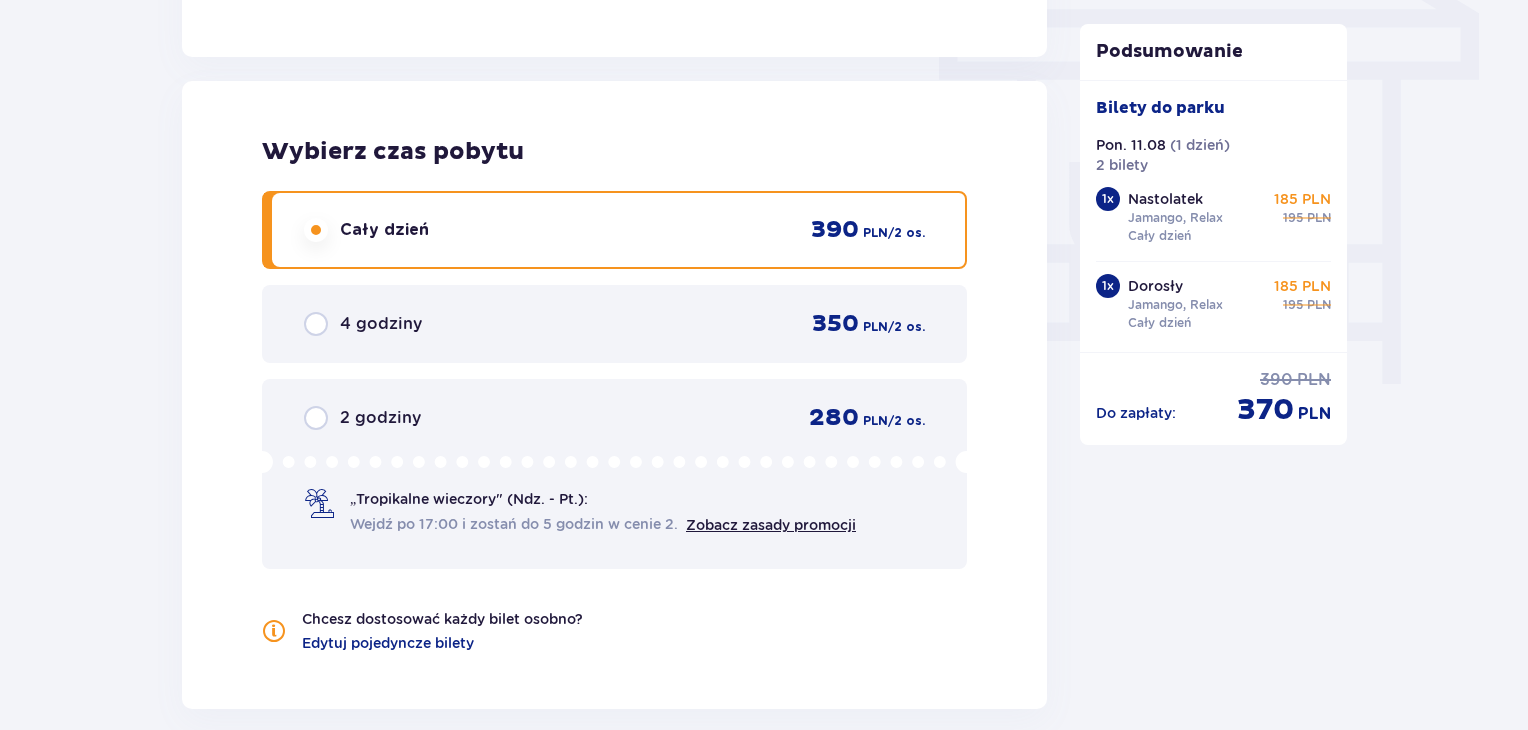 scroll, scrollTop: 1800, scrollLeft: 0, axis: vertical 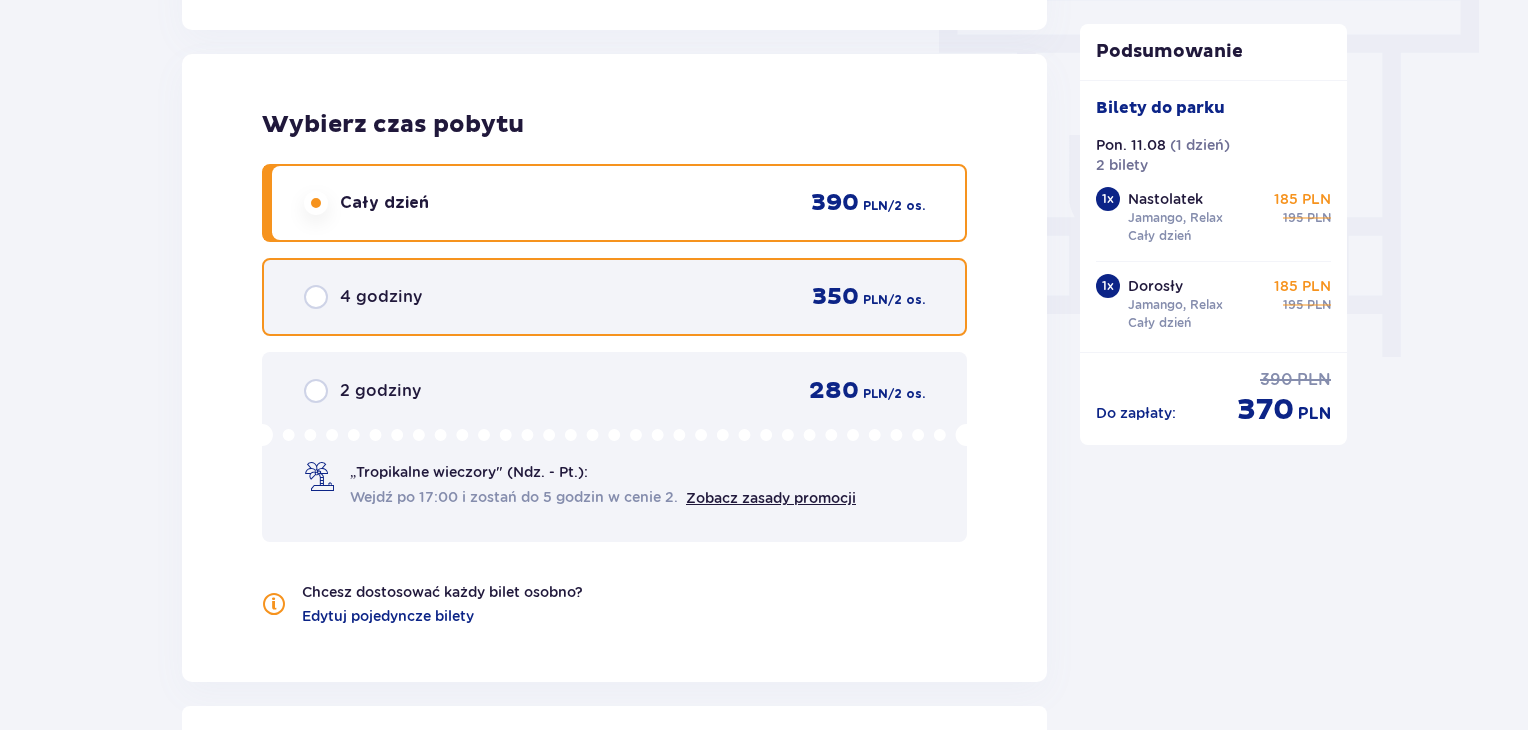 click at bounding box center [316, 297] 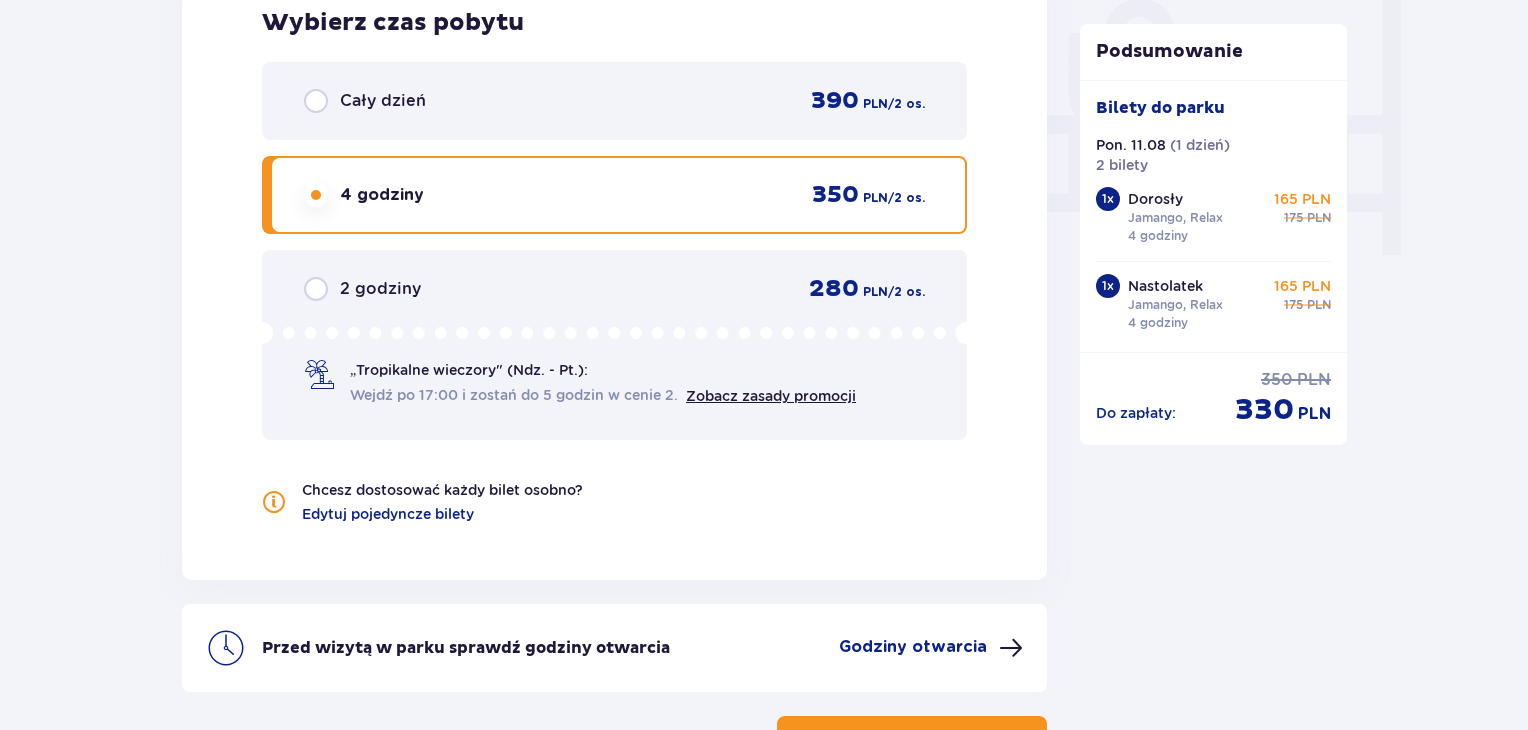 scroll, scrollTop: 1854, scrollLeft: 0, axis: vertical 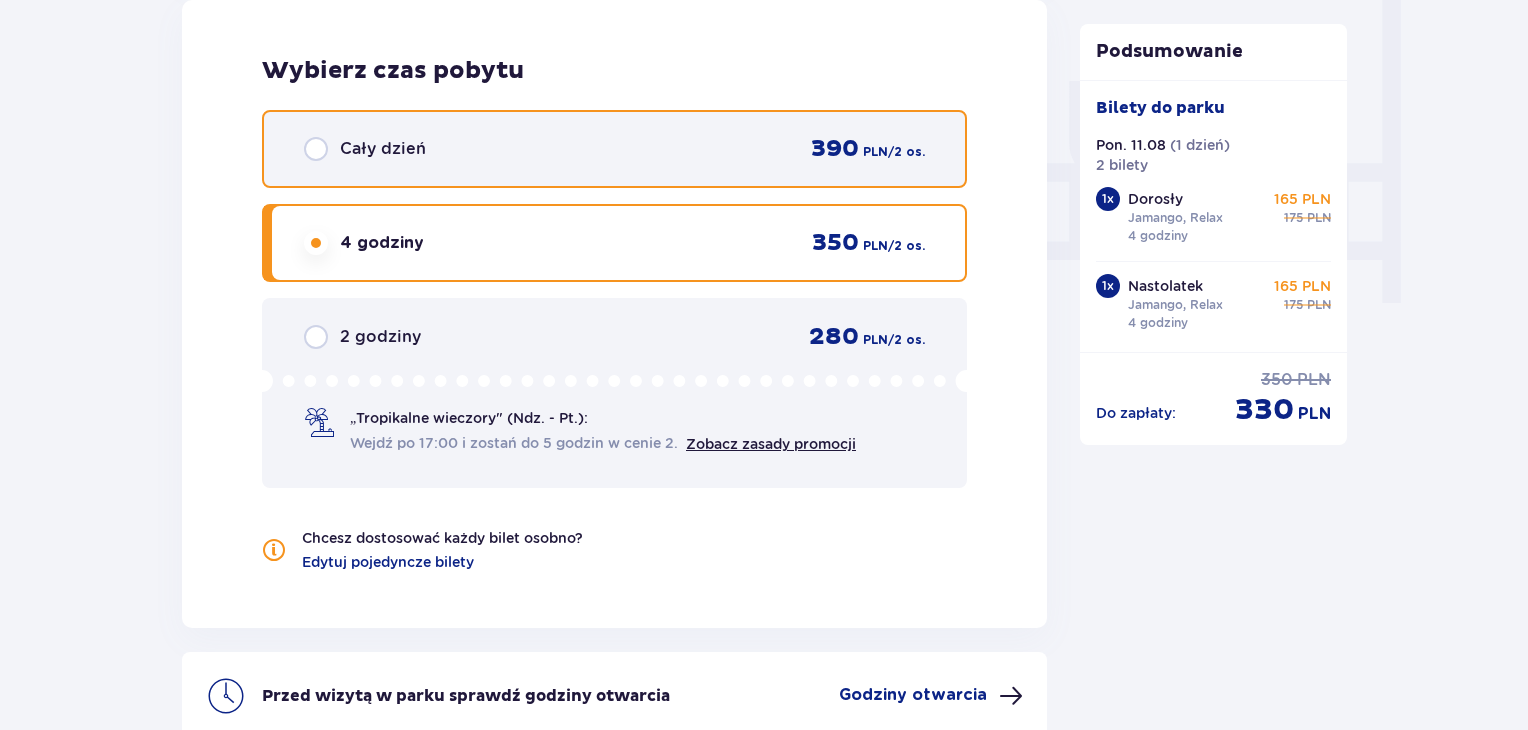 click at bounding box center (316, 149) 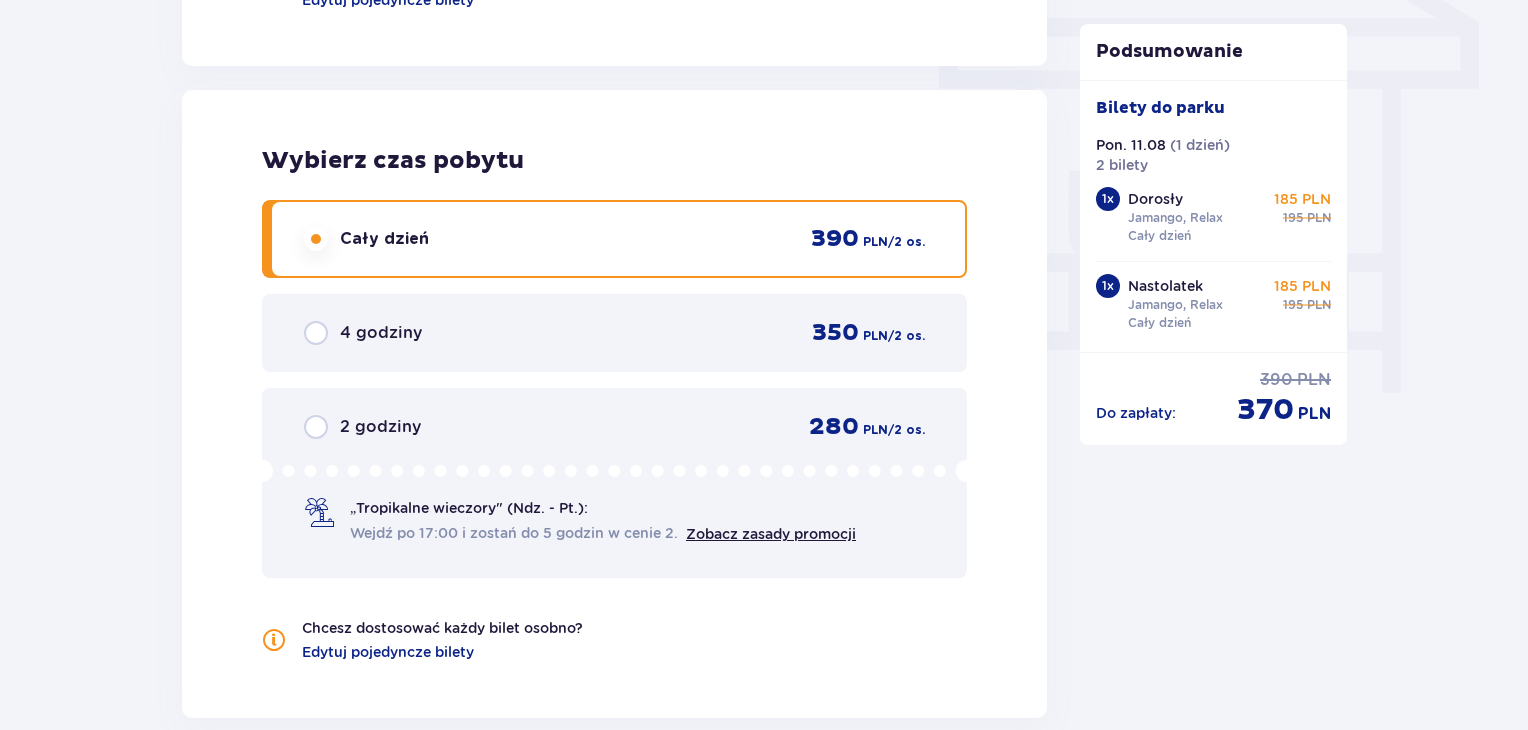 scroll, scrollTop: 2054, scrollLeft: 0, axis: vertical 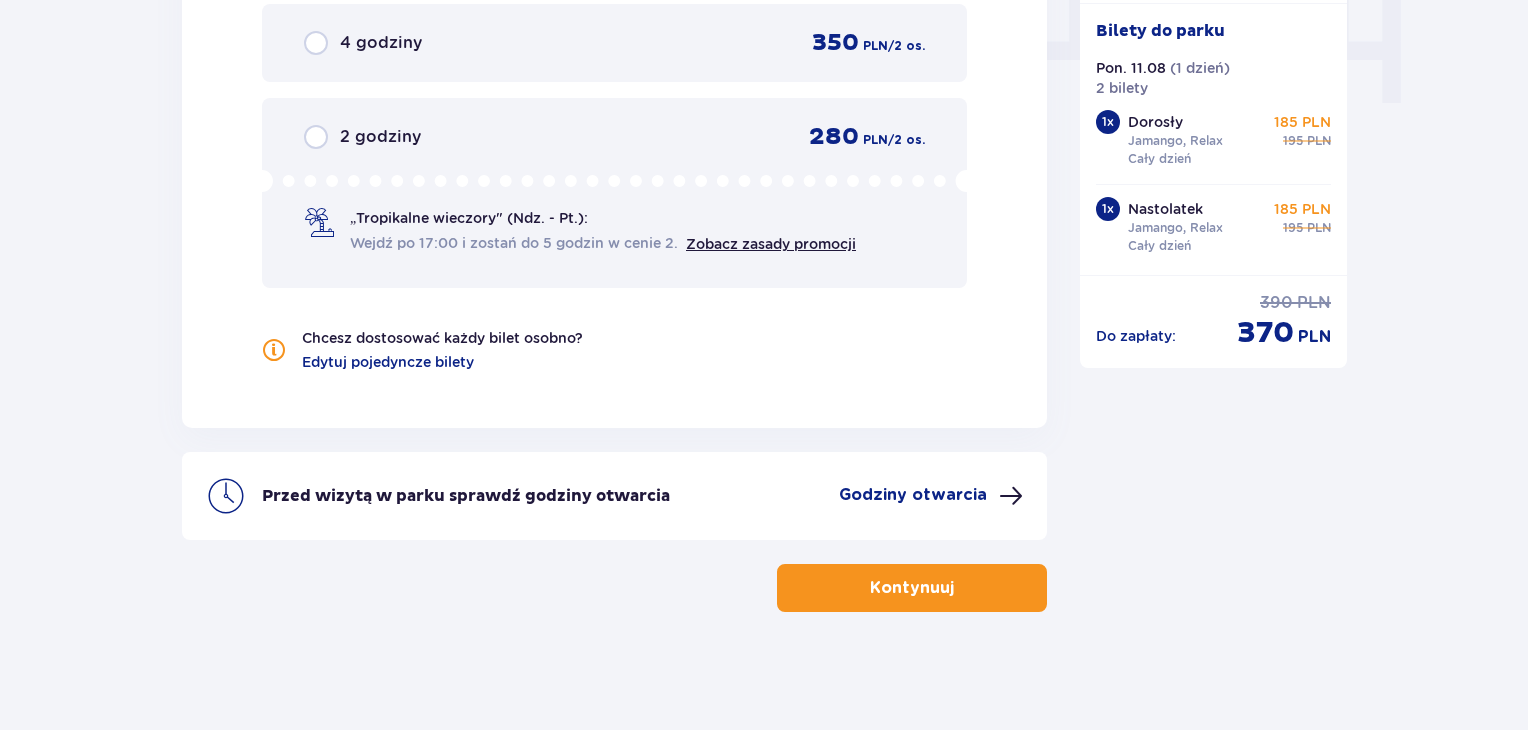 click on "Kontynuuj" at bounding box center [912, 588] 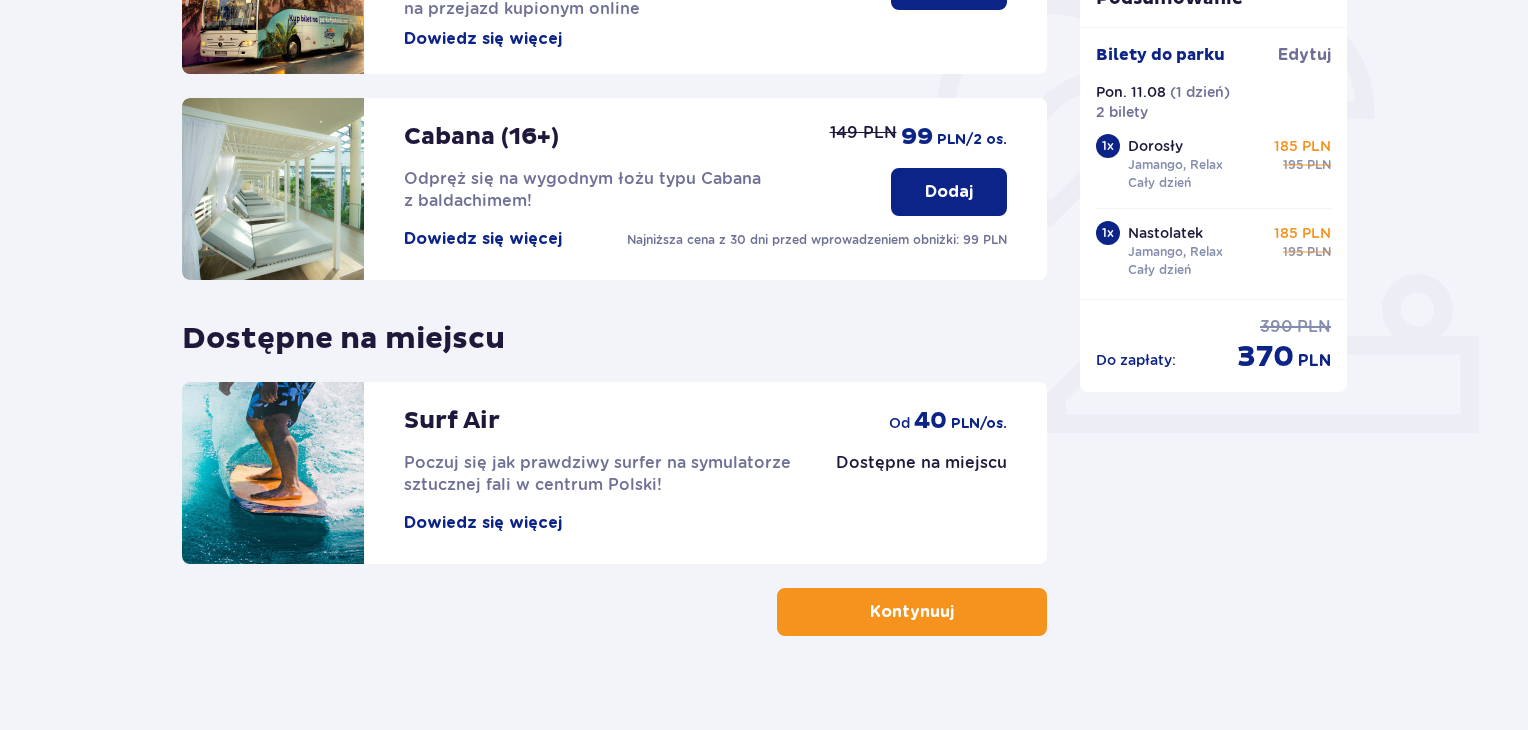 scroll, scrollTop: 626, scrollLeft: 0, axis: vertical 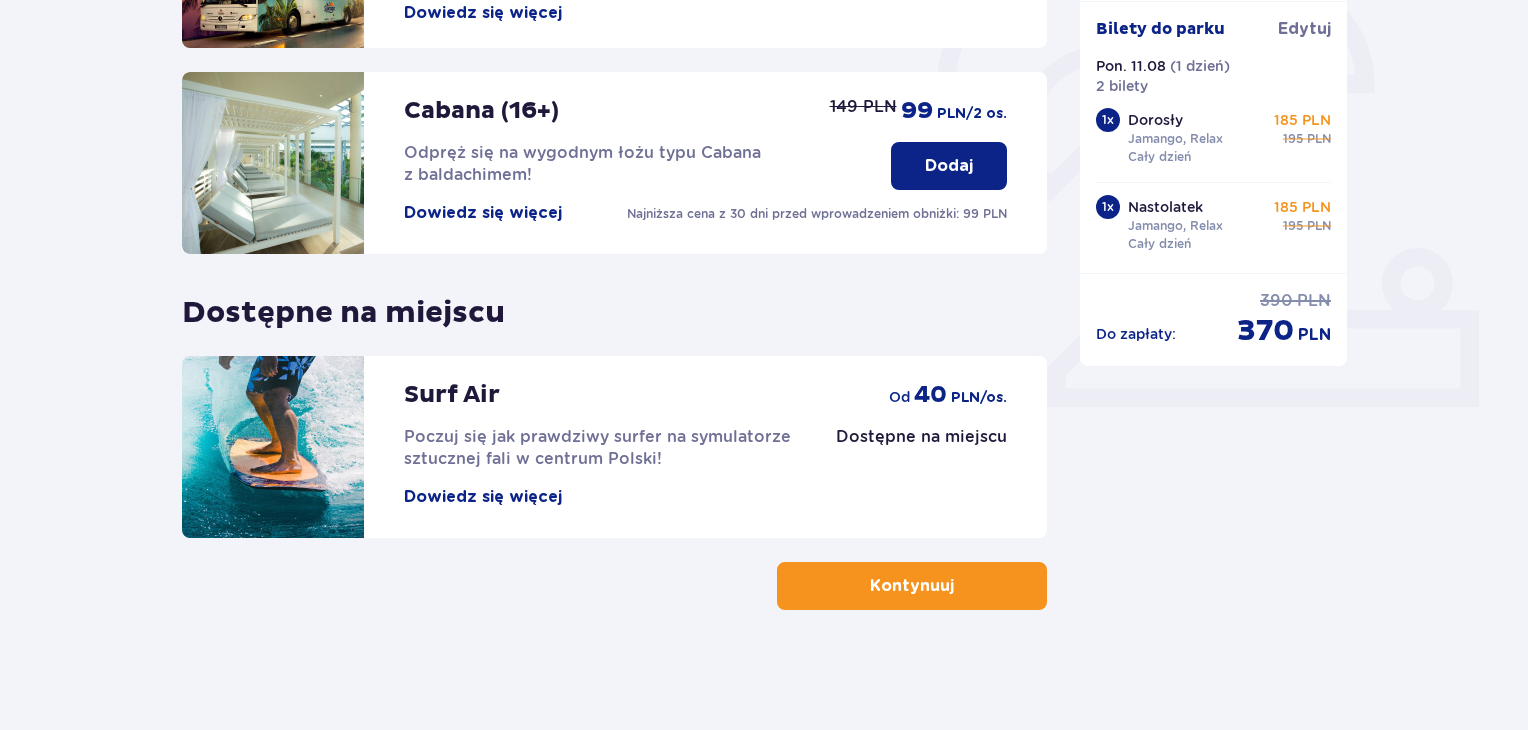 click on "Kontynuuj" at bounding box center [912, 586] 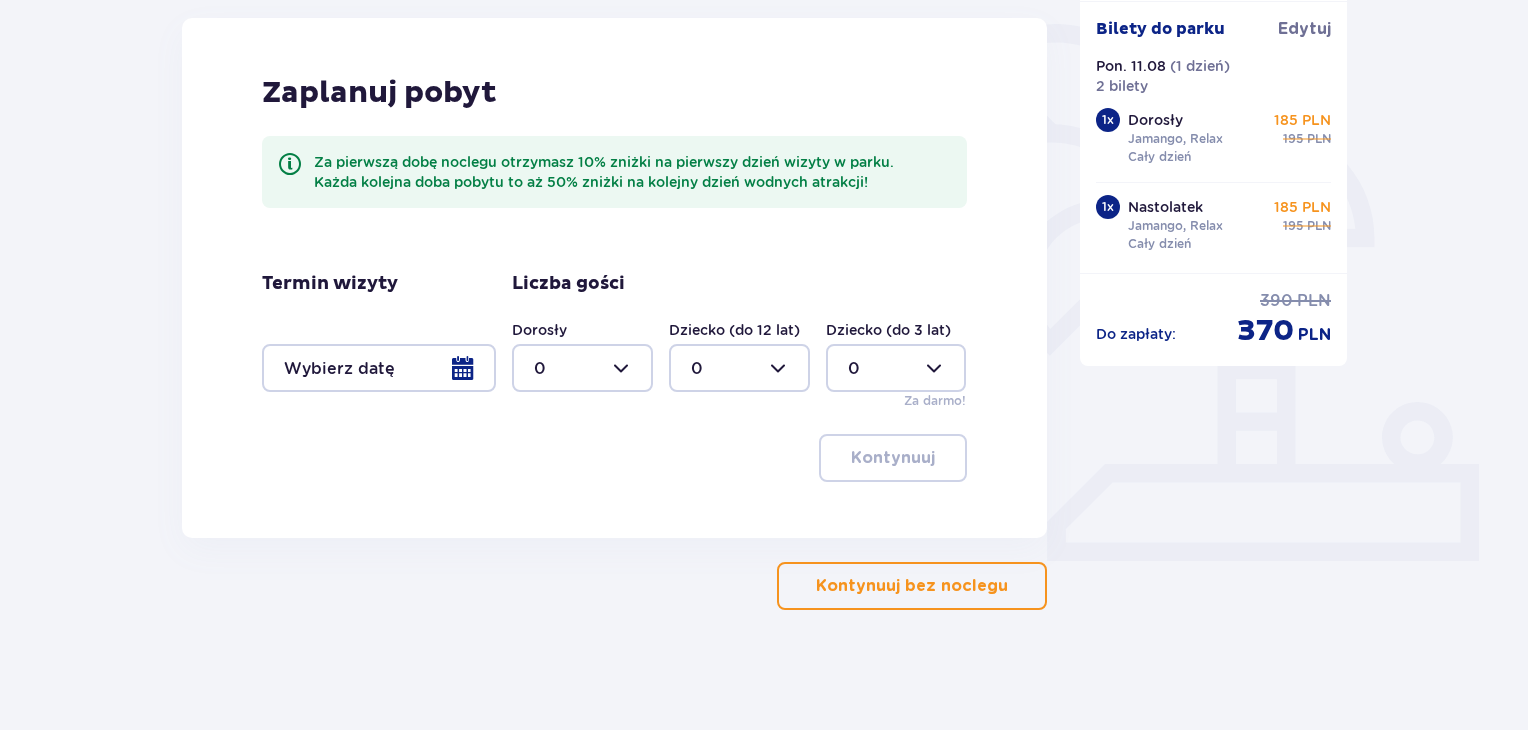 scroll, scrollTop: 472, scrollLeft: 0, axis: vertical 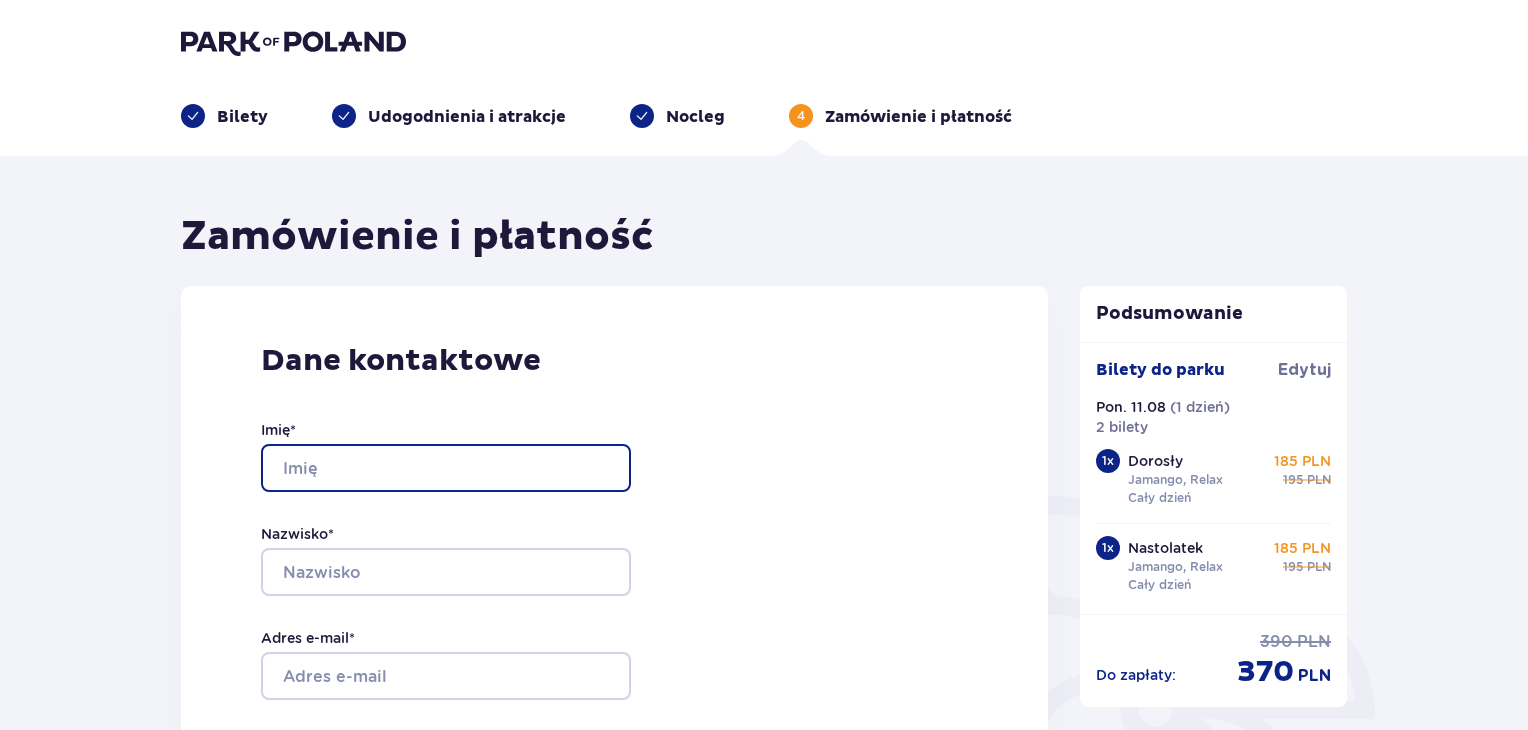 click on "Imię *" at bounding box center [446, 468] 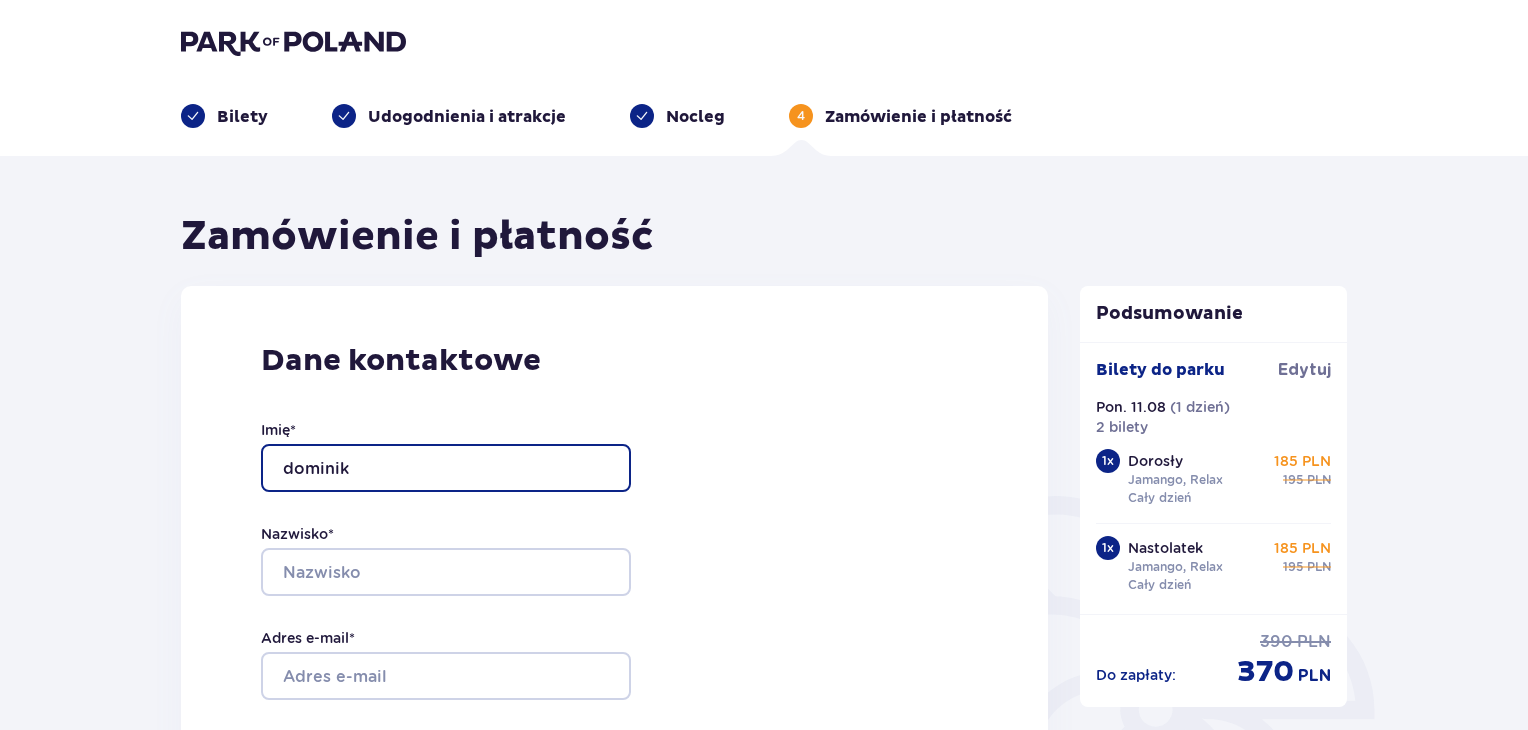 type on "dominik" 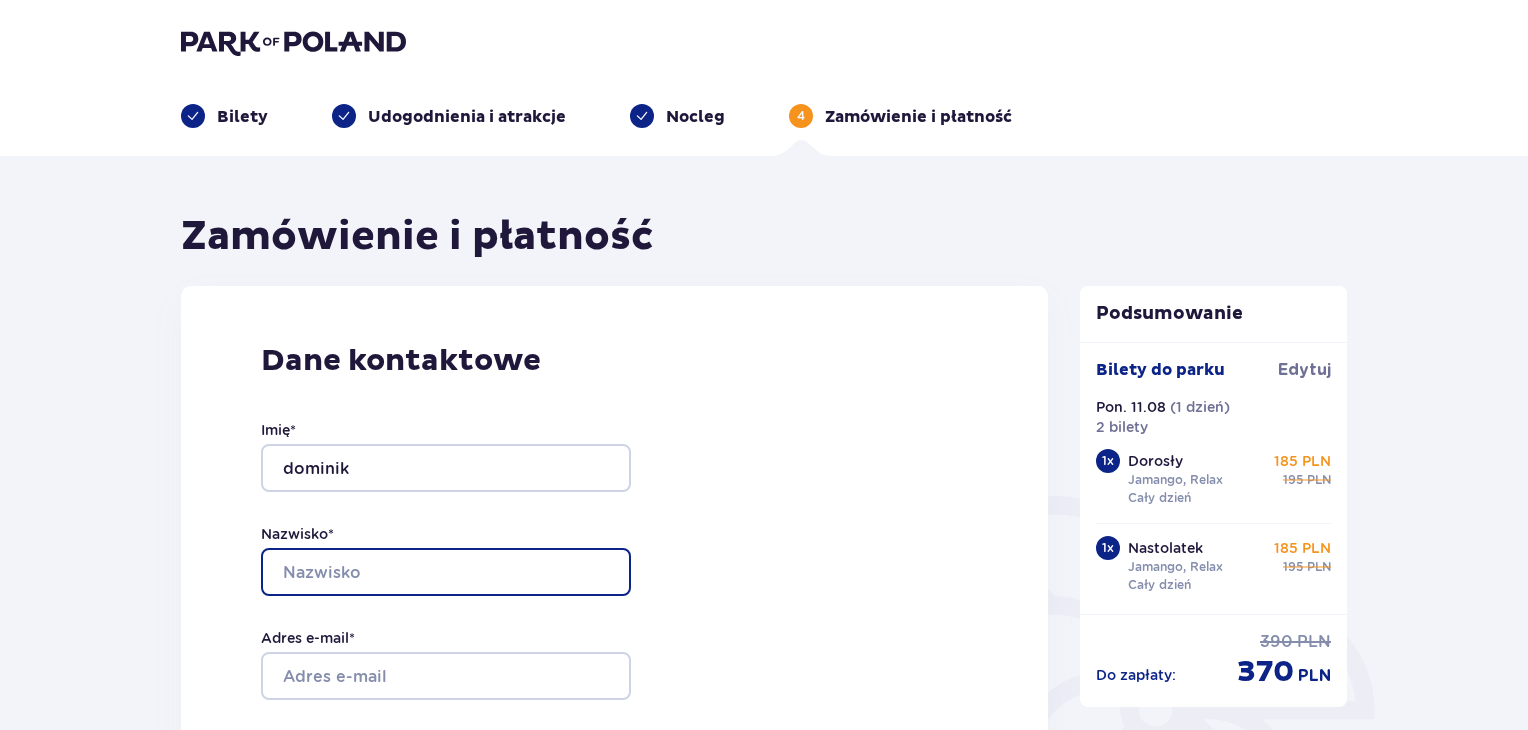 click on "Nazwisko *" at bounding box center [446, 572] 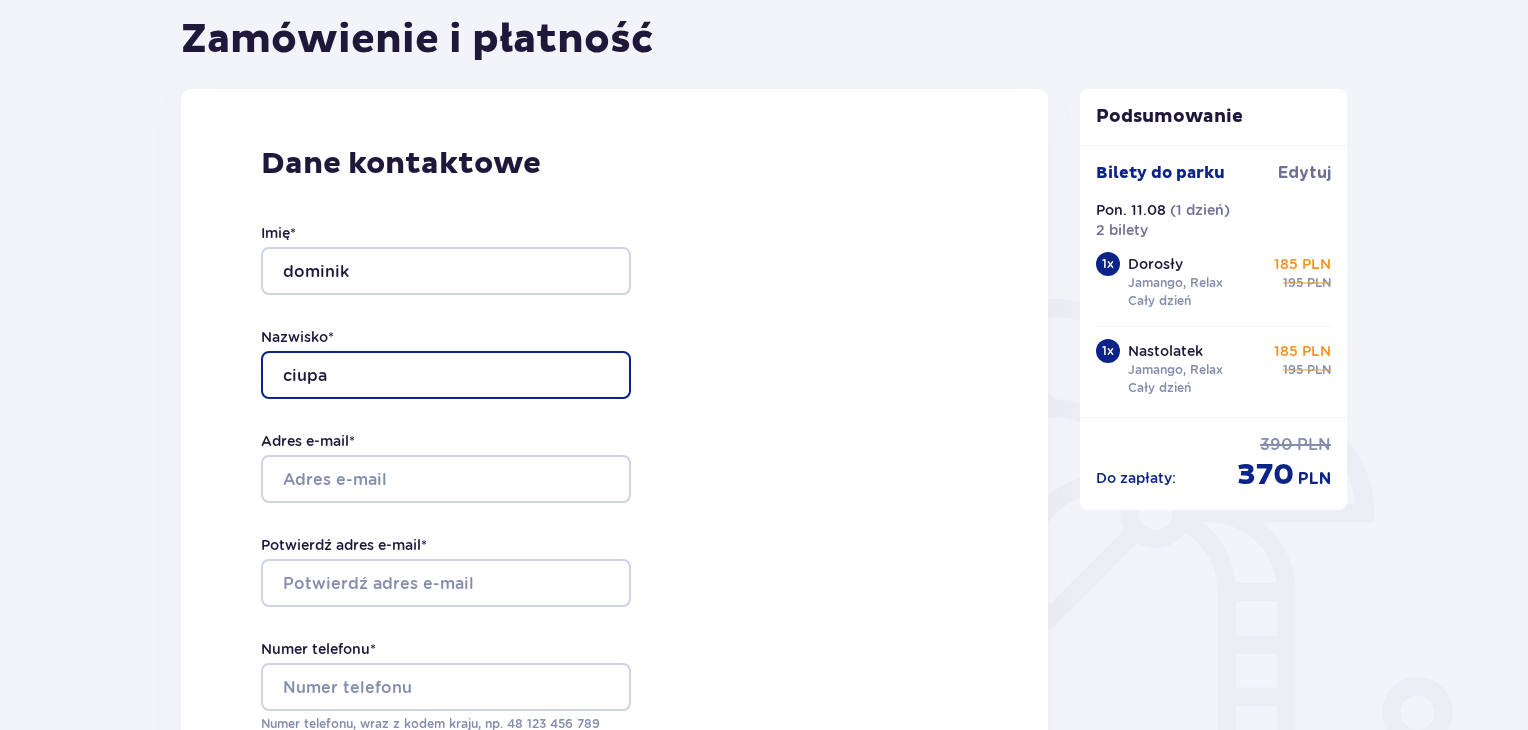 scroll, scrollTop: 200, scrollLeft: 0, axis: vertical 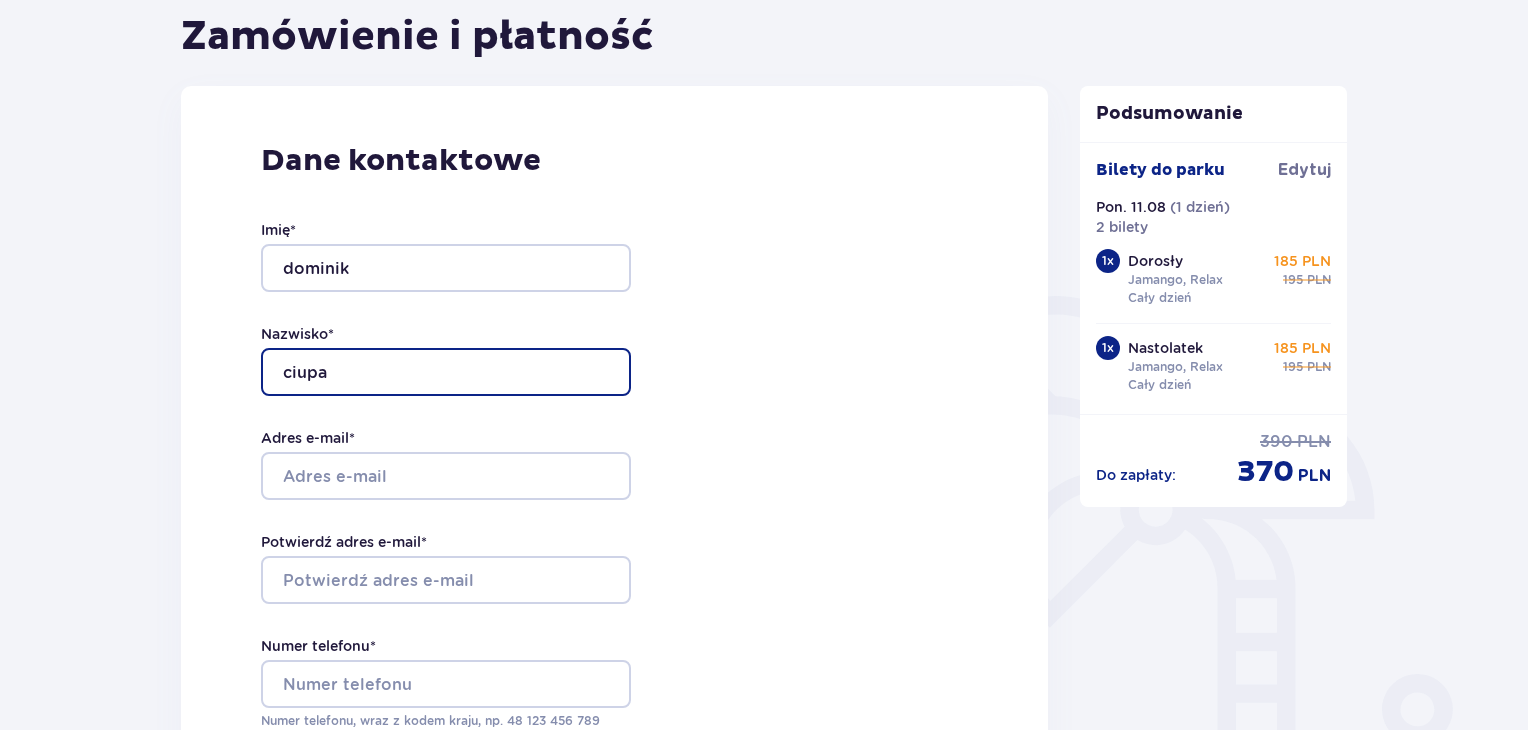 type on "ciupa" 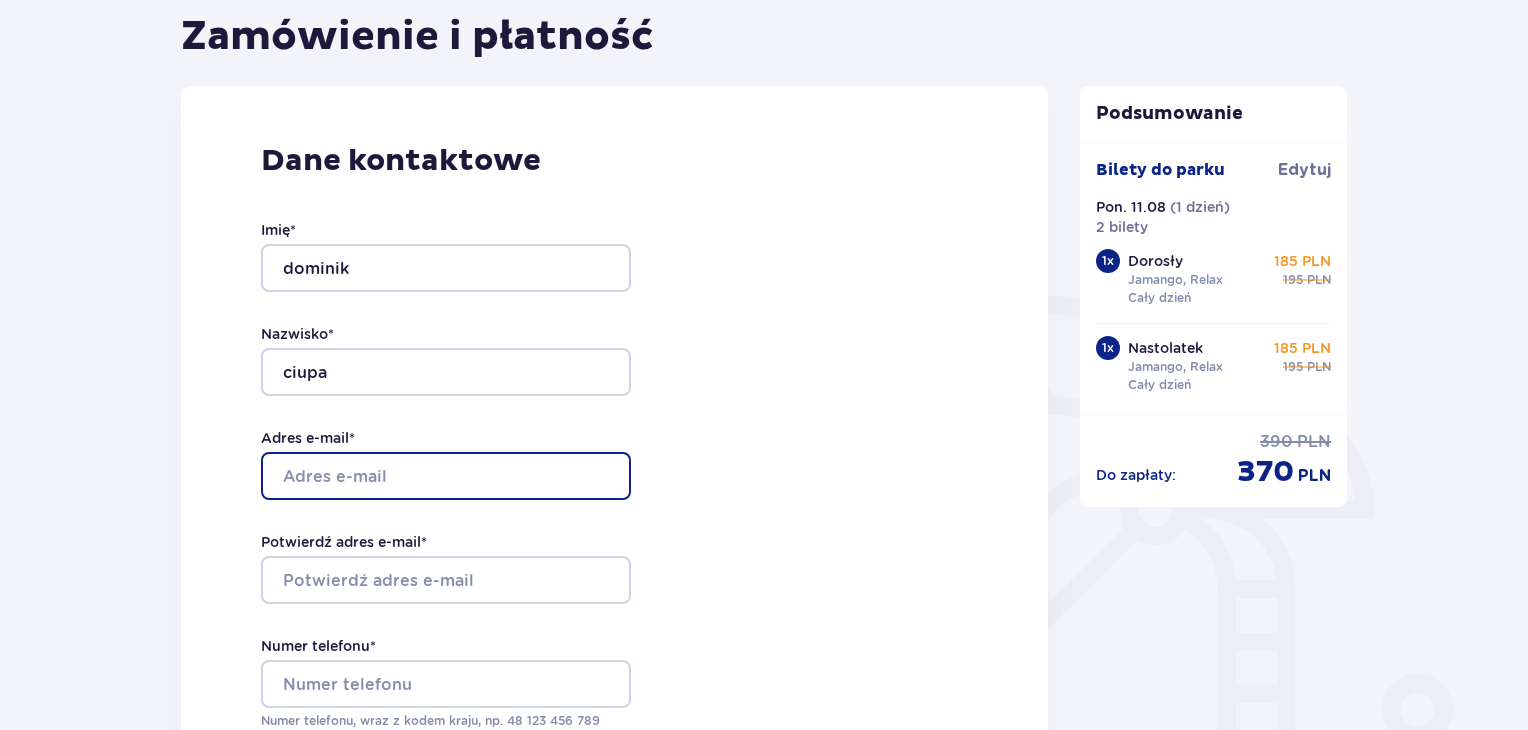click on "Adres e-mail *" at bounding box center (446, 476) 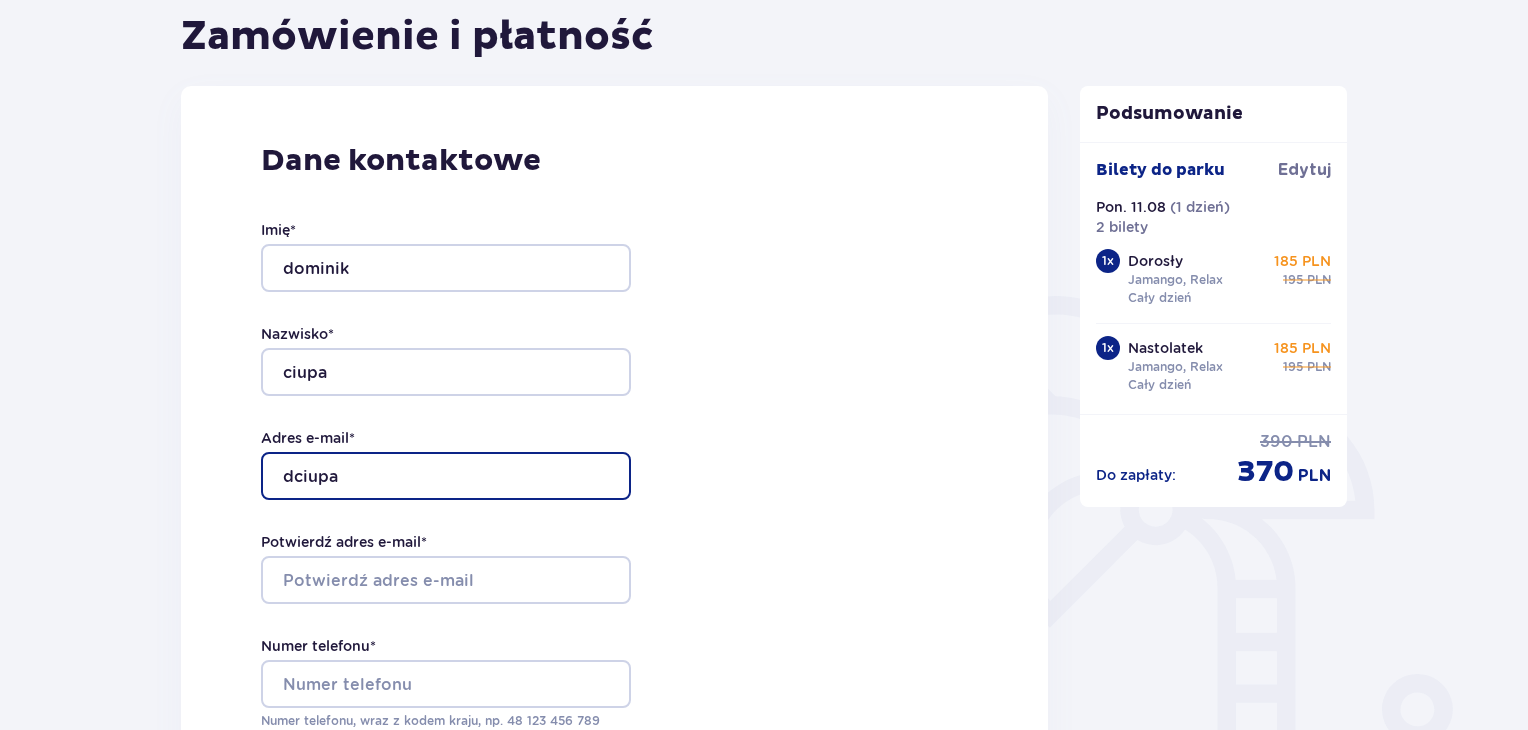 type on "dciupa78@gmail.com" 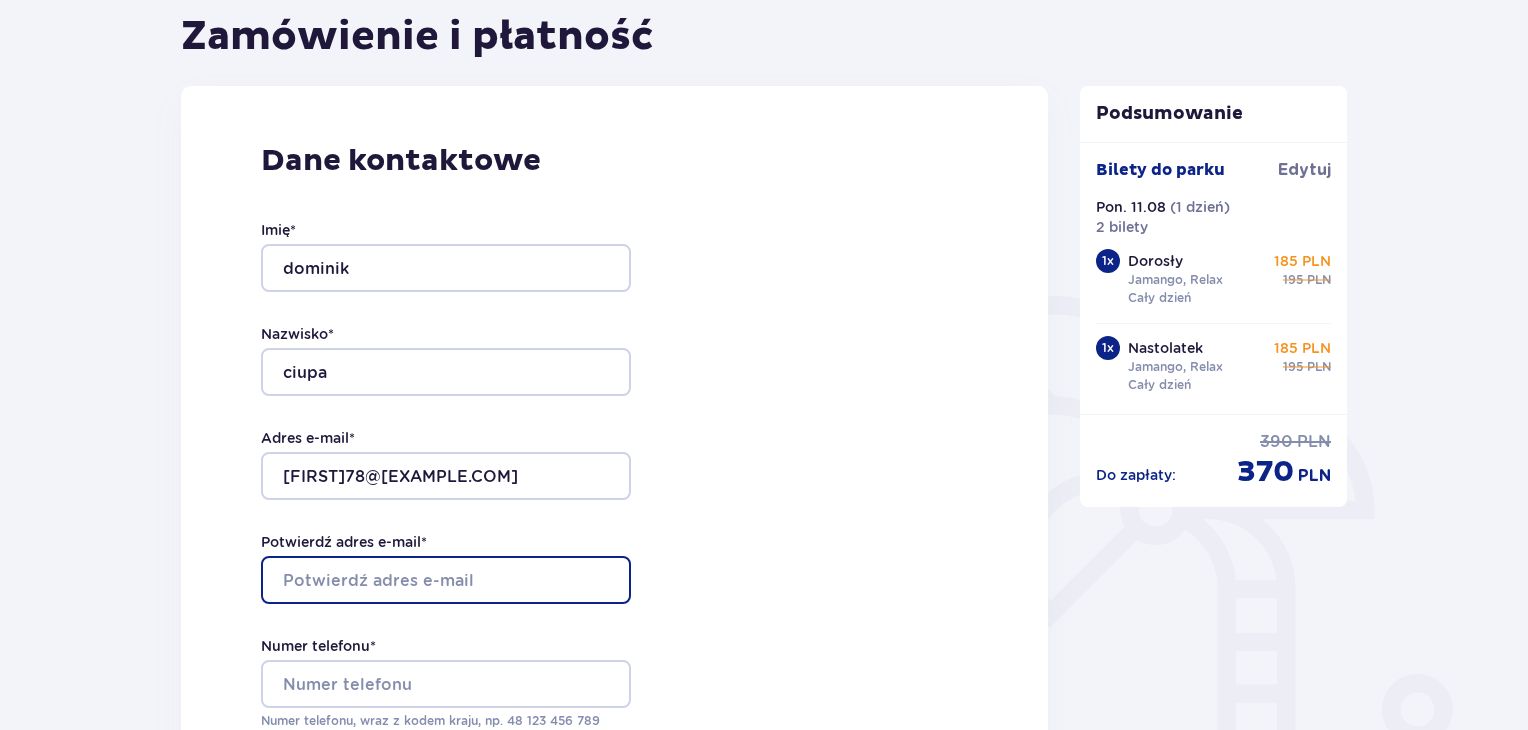 click on "Potwierdź adres e-mail *" at bounding box center [446, 580] 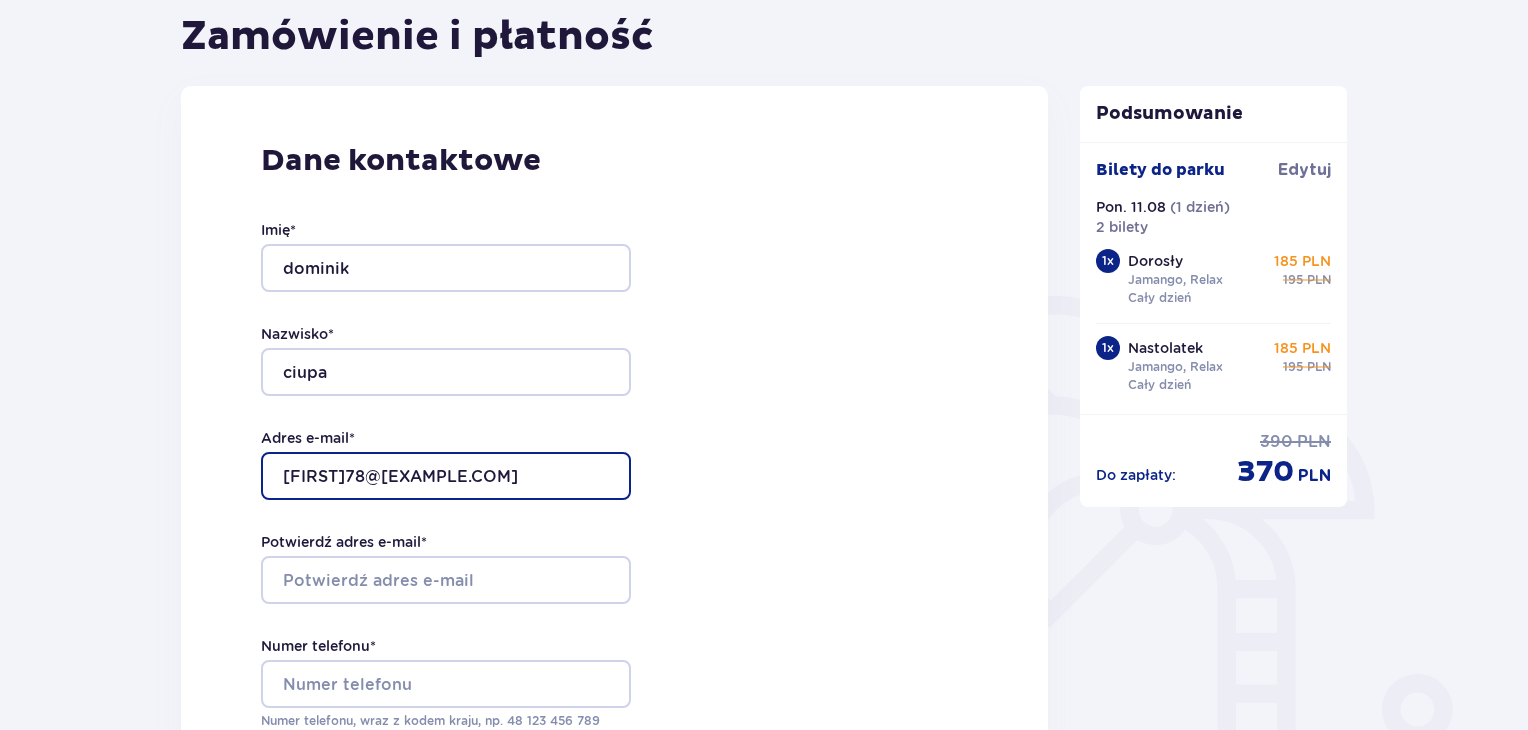click on "dciupa78@gmail.com" at bounding box center [446, 476] 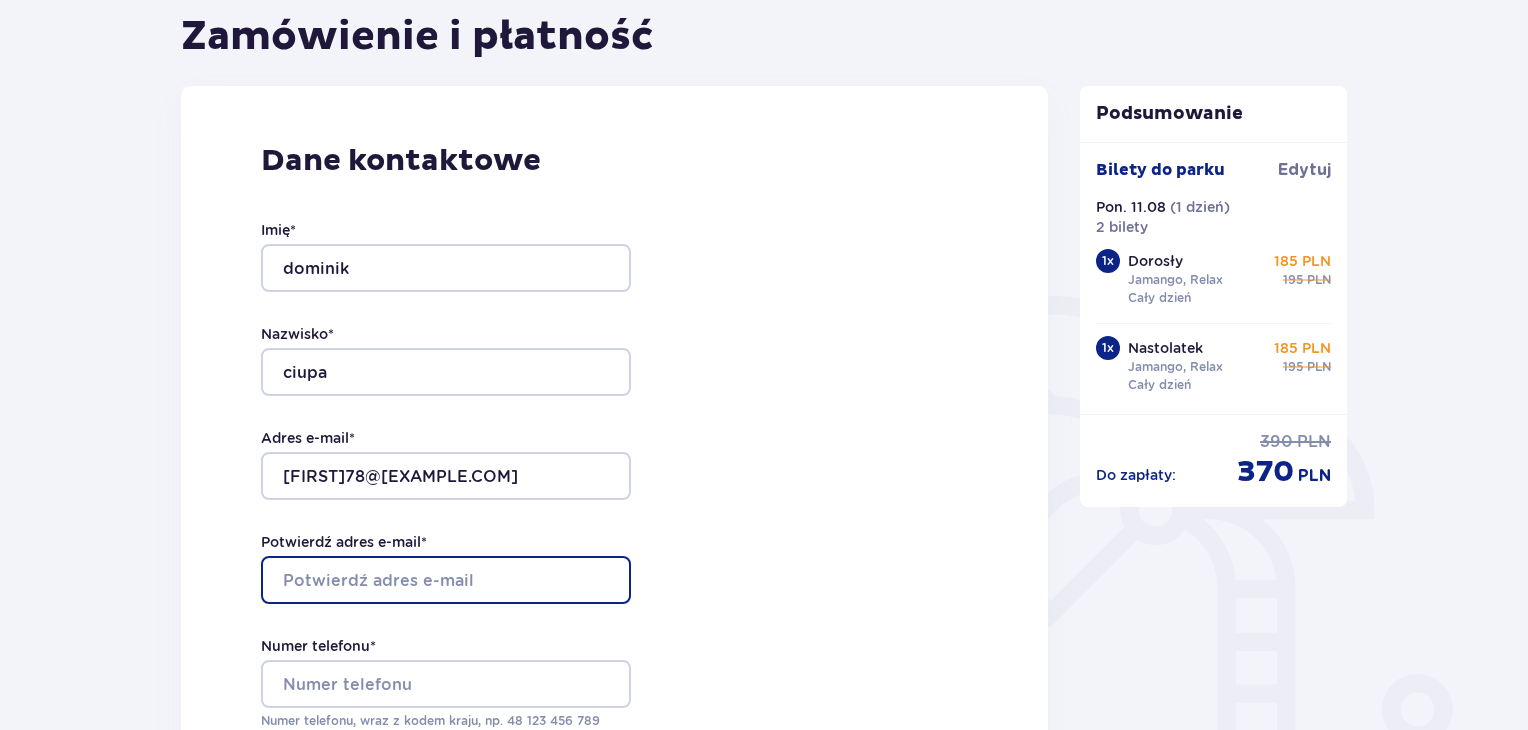 click on "Potwierdź adres e-mail *" at bounding box center (446, 580) 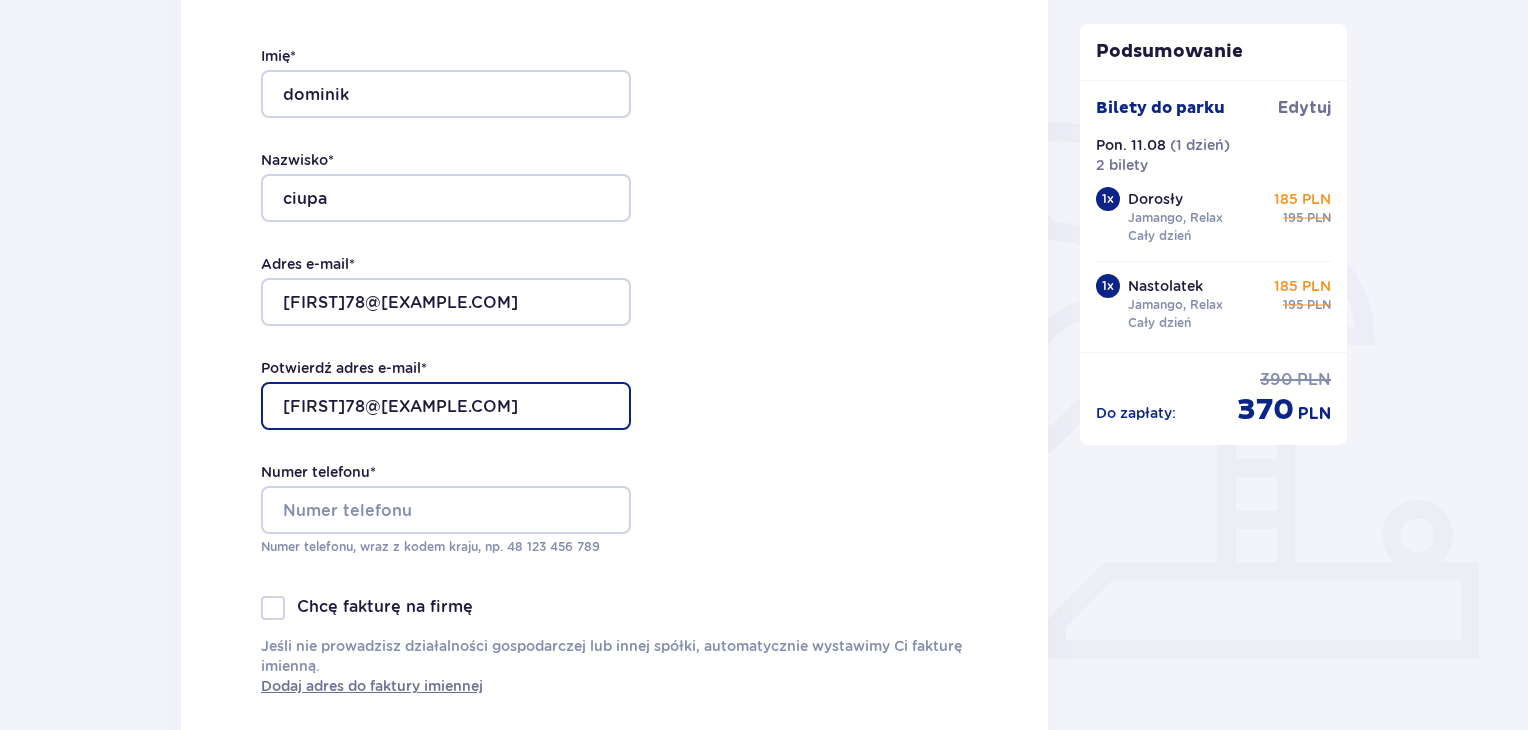 scroll, scrollTop: 400, scrollLeft: 0, axis: vertical 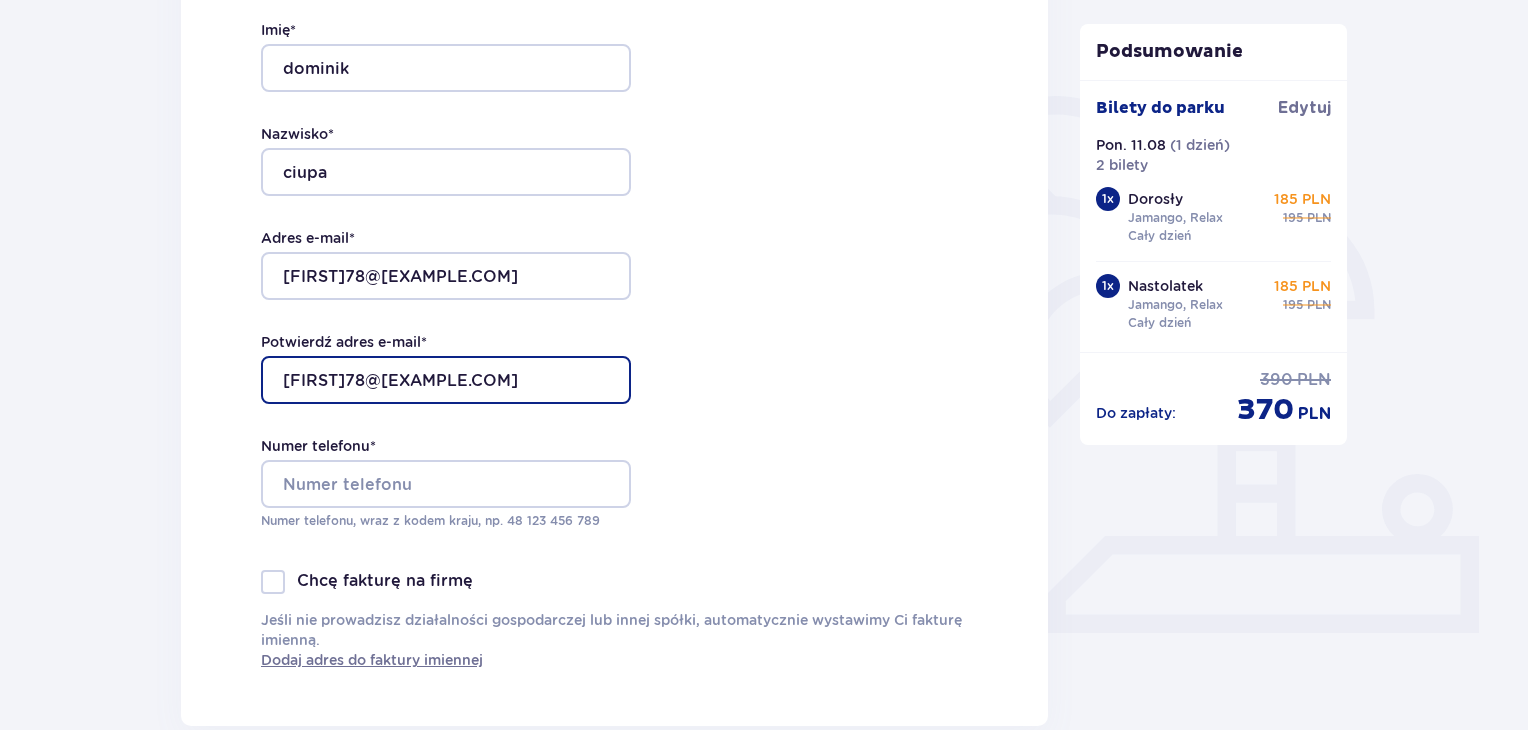 type on "dciupa78@gmail.com" 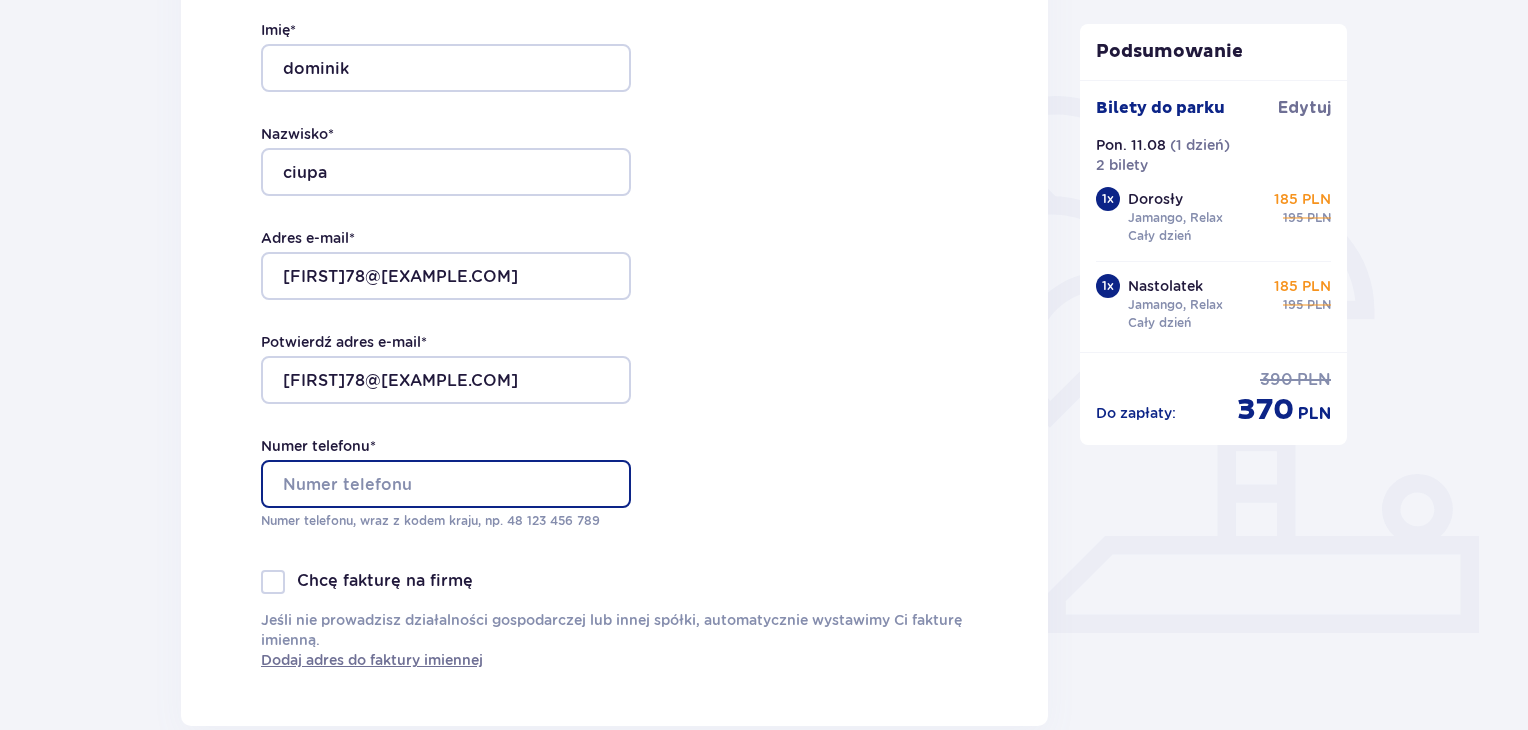 click on "Numer telefonu *" at bounding box center [446, 484] 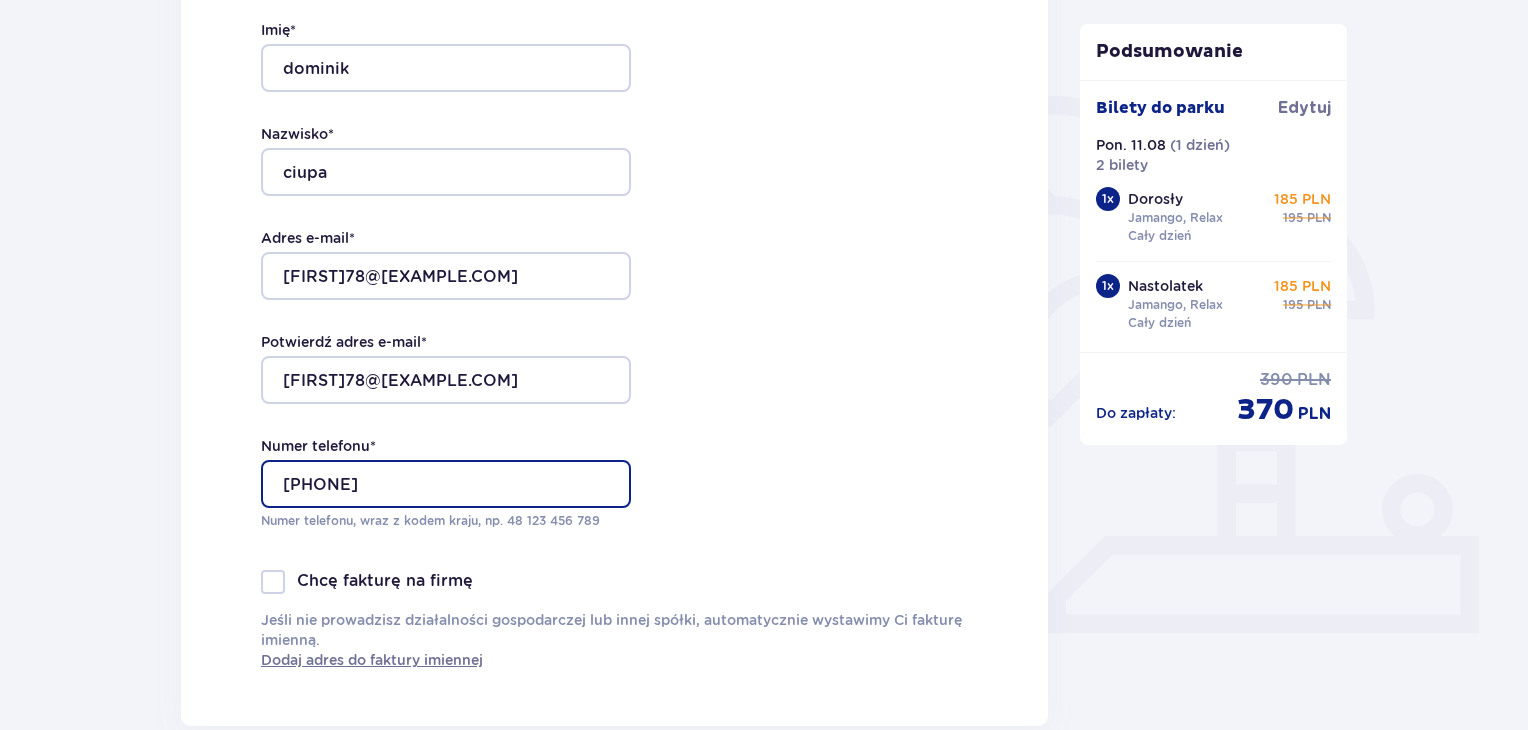 type on "515243911" 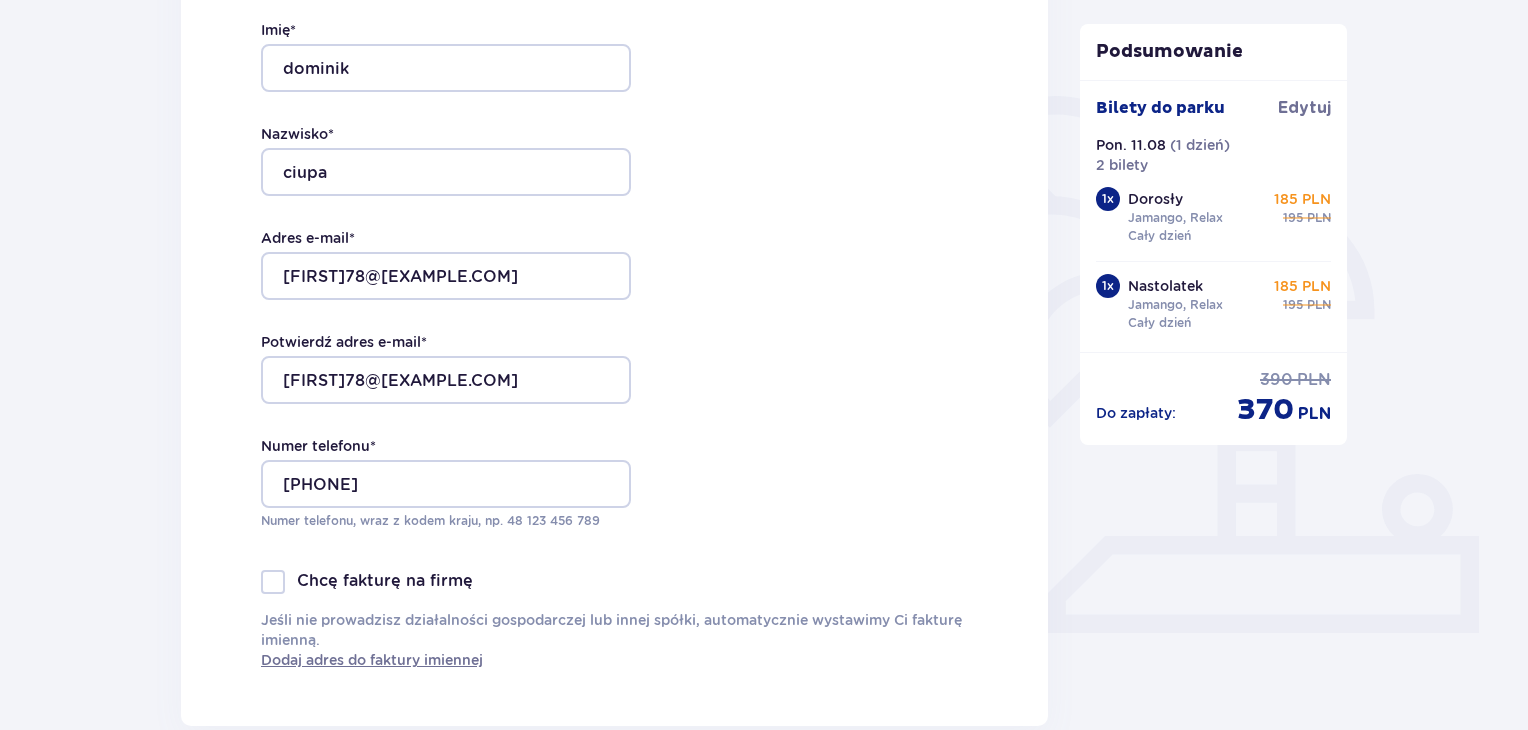 click on "Dane kontaktowe Imię * dominik Nazwisko * ciupa Adres e-mail * dciupa78@gmail.com Potwierdź adres e-mail * dciupa78@gmail.com Numer telefonu * 515243911 Numer telefonu, wraz z kodem kraju, np. 48 ​123 ​456 ​789 Chcę fakturę na firmę Jeśli nie prowadzisz działalności gospodarczej lub innej spółki, automatycznie wystawimy Ci fakturę imienną. Dodaj adres do faktury imiennej" at bounding box center (614, 306) 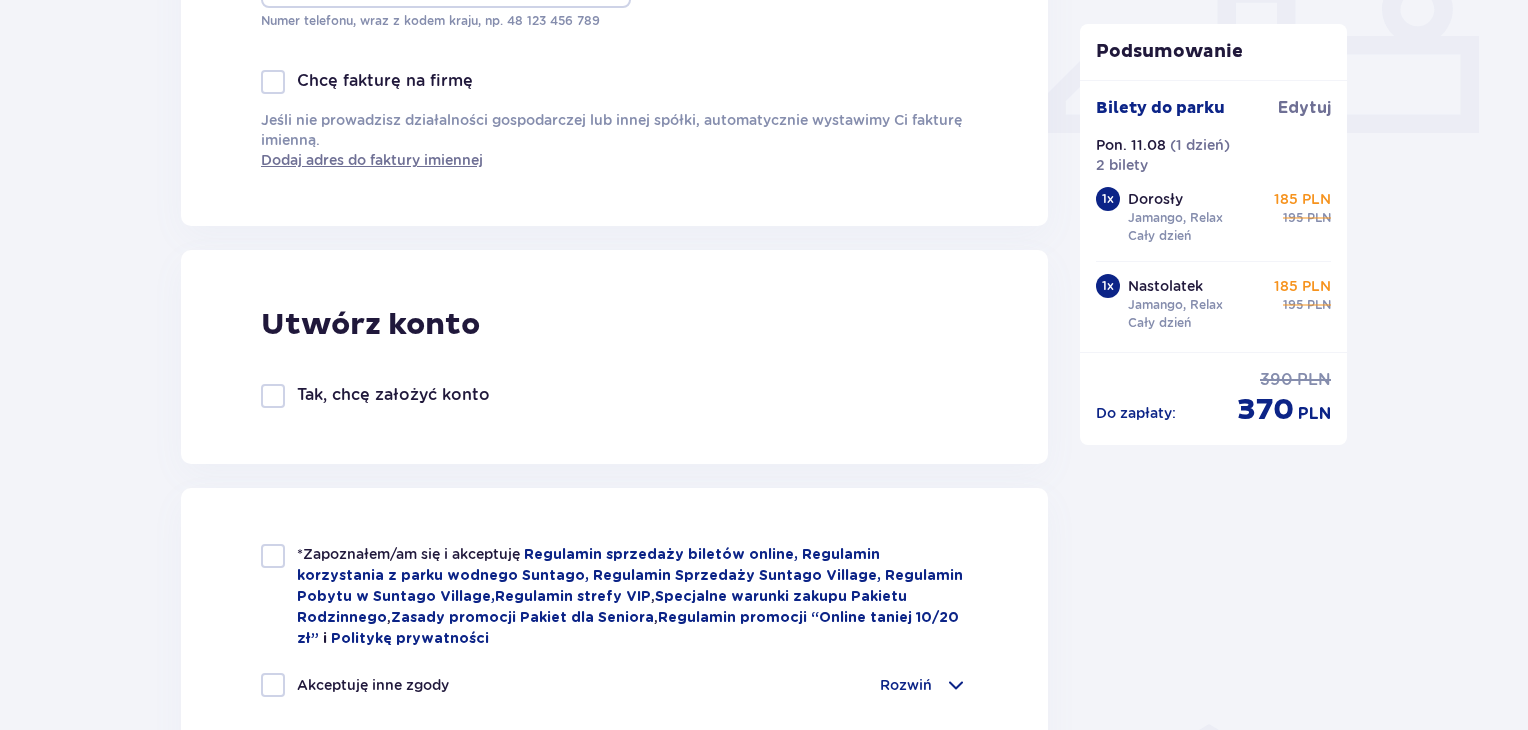 scroll, scrollTop: 1000, scrollLeft: 0, axis: vertical 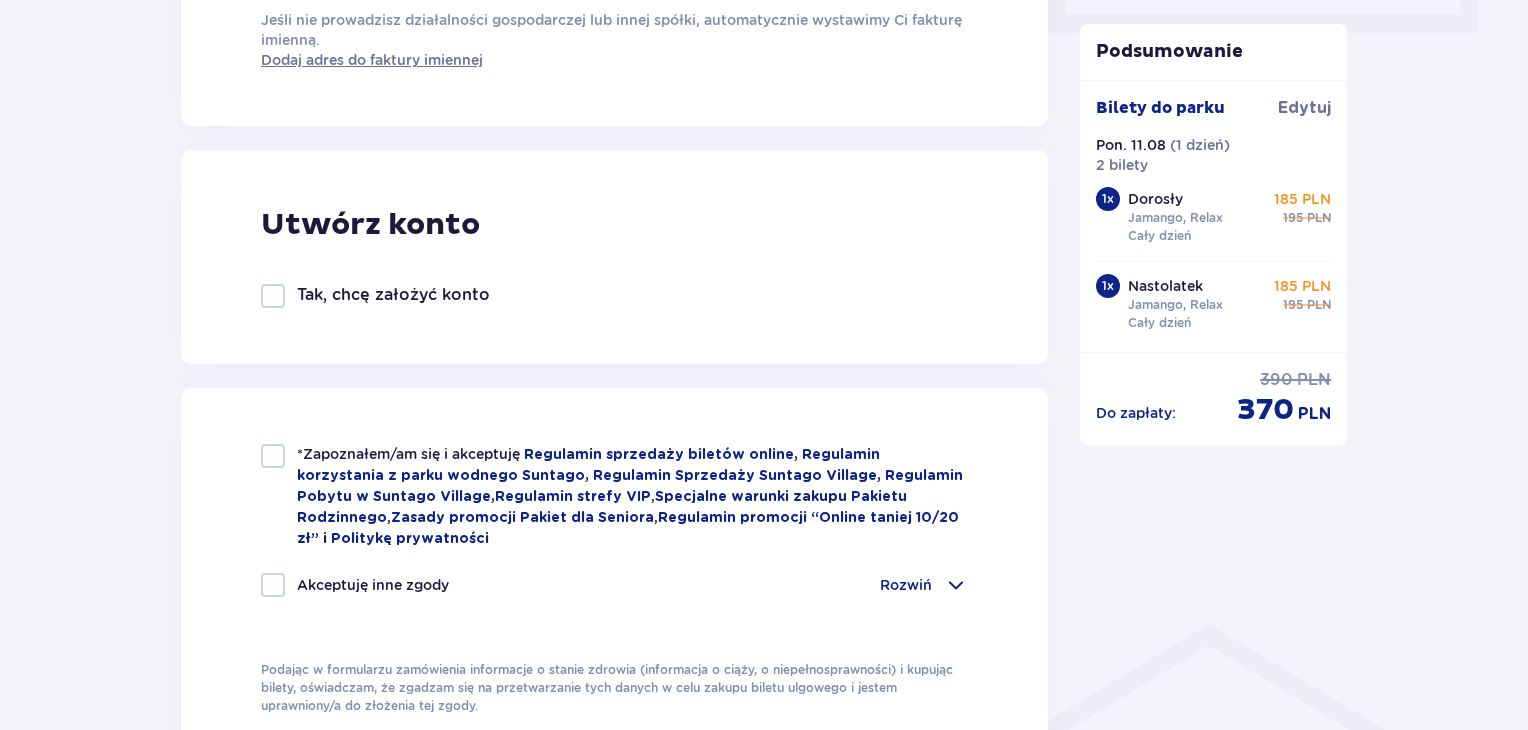 click at bounding box center [273, 456] 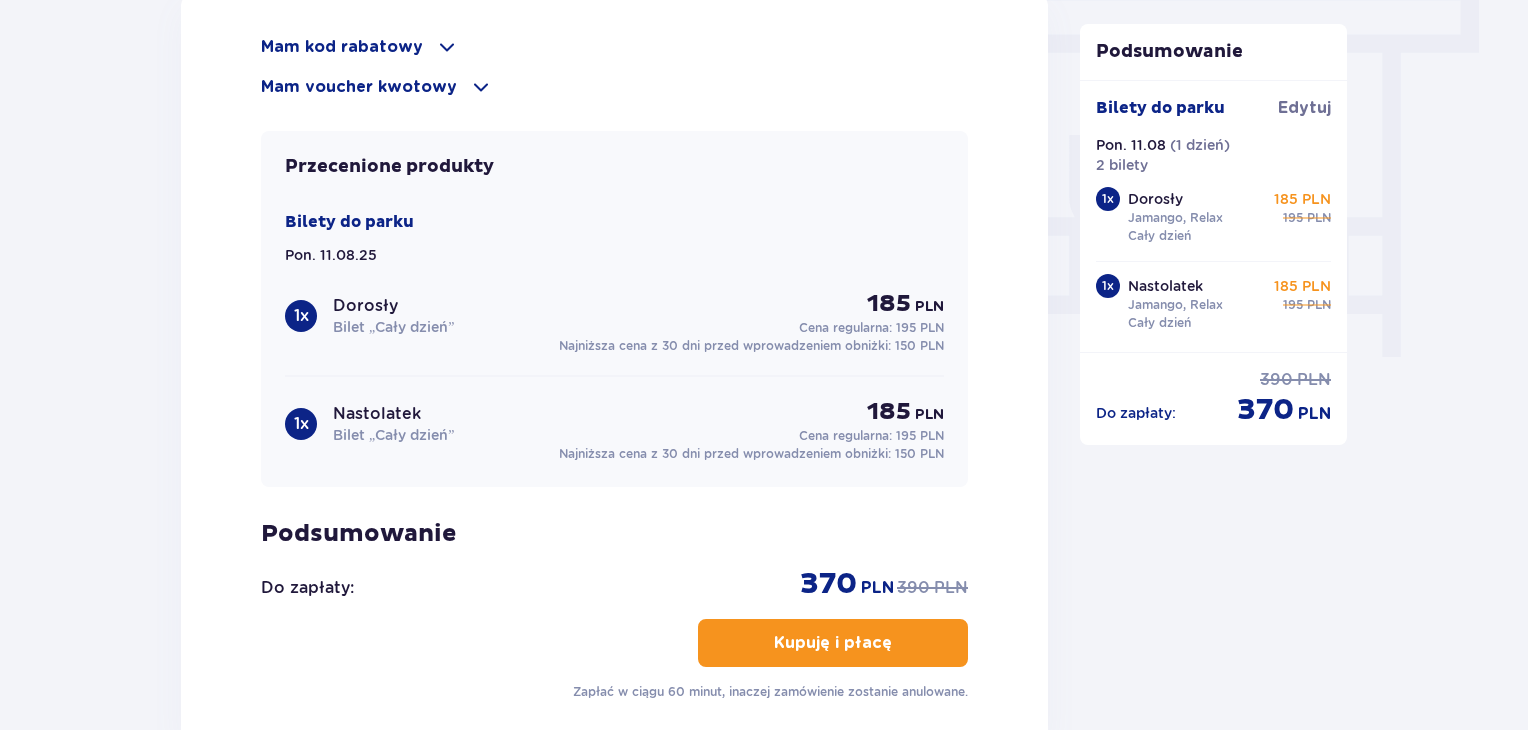 scroll, scrollTop: 1900, scrollLeft: 0, axis: vertical 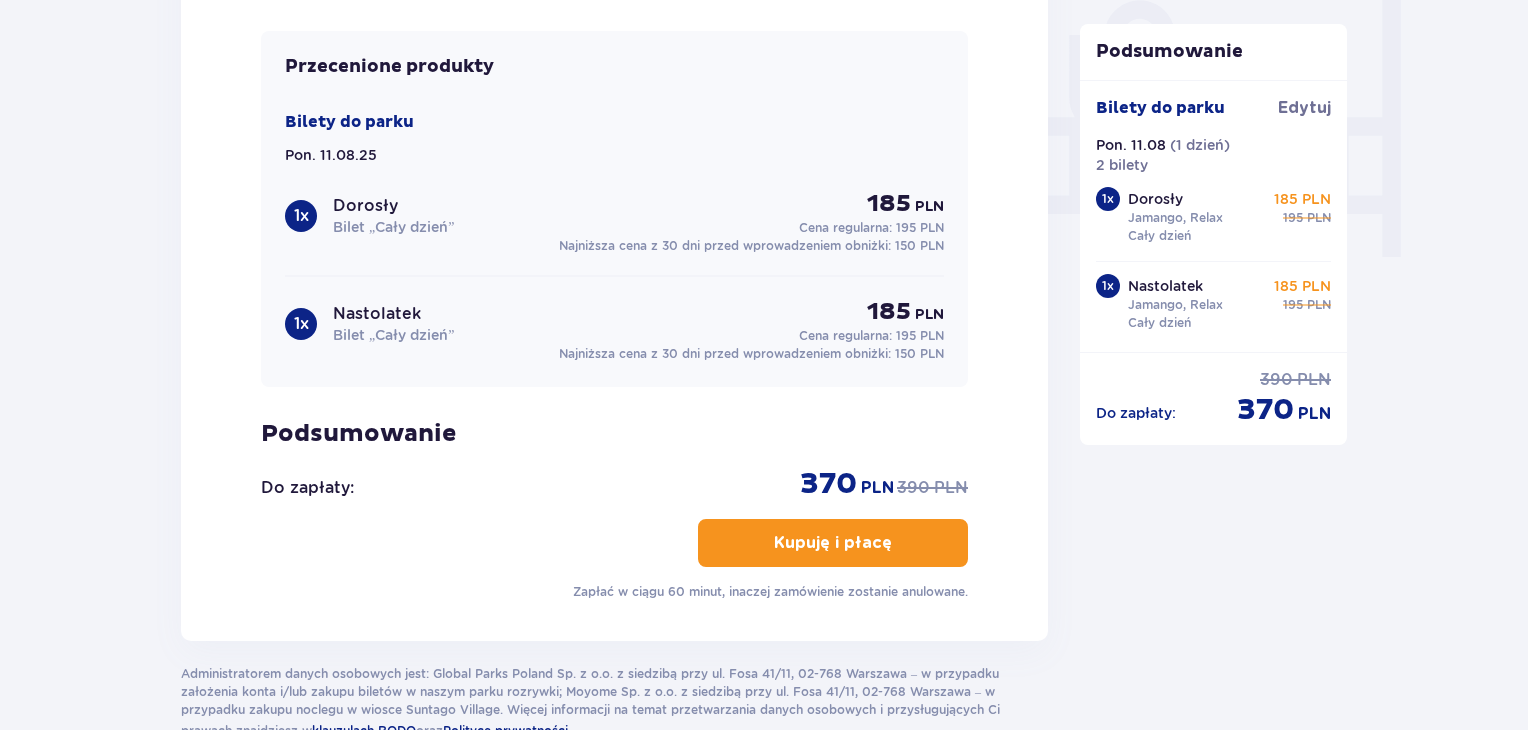 click on "Kupuję i płacę" at bounding box center [833, 543] 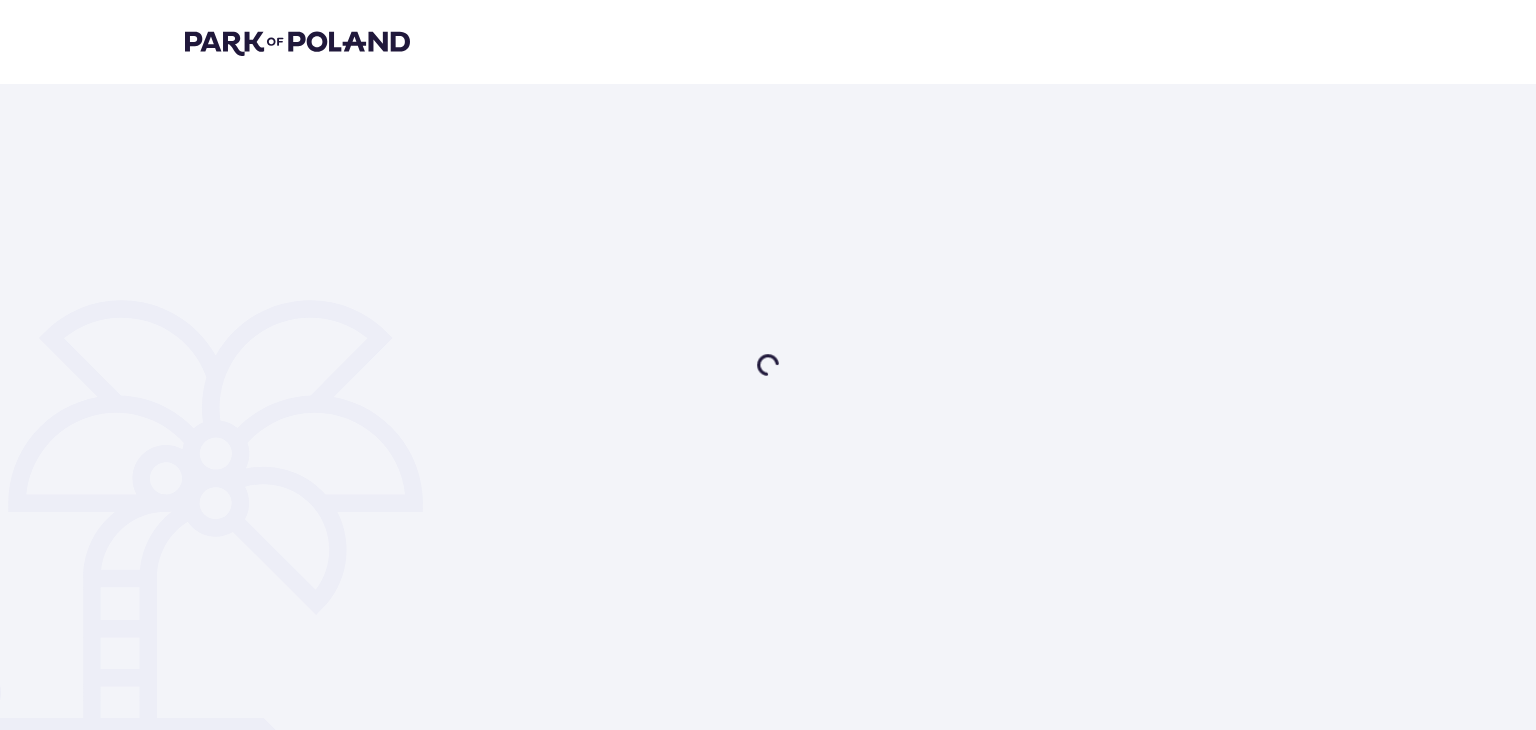 scroll, scrollTop: 0, scrollLeft: 0, axis: both 